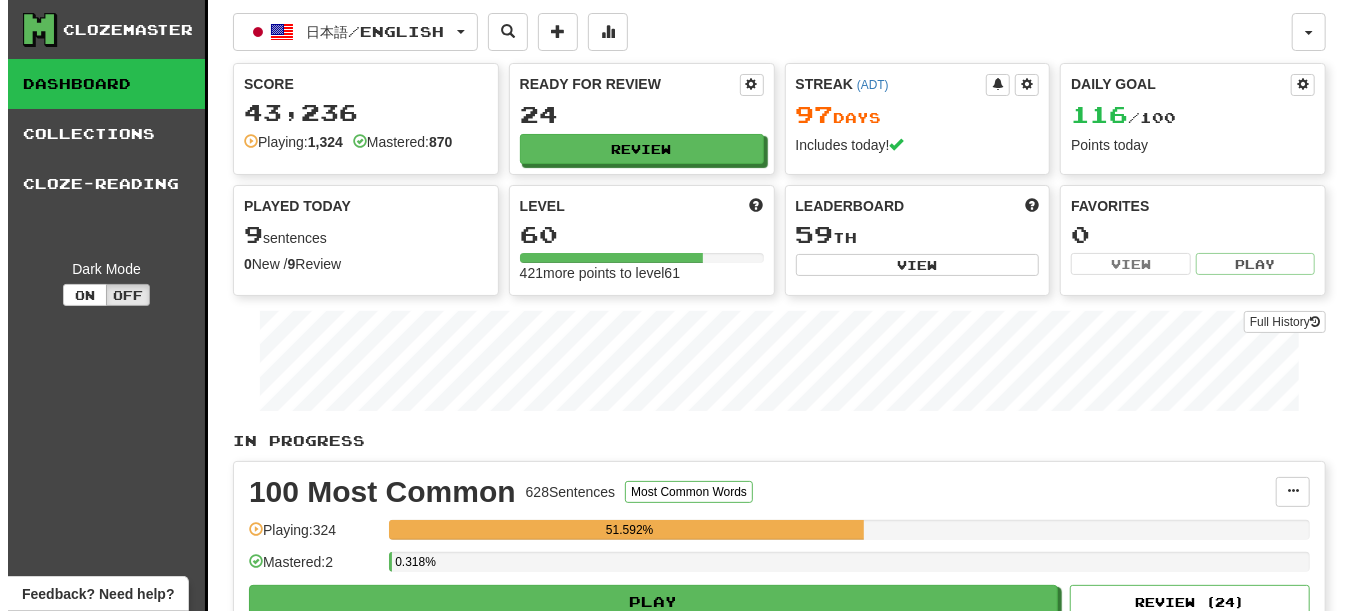 scroll, scrollTop: 200, scrollLeft: 0, axis: vertical 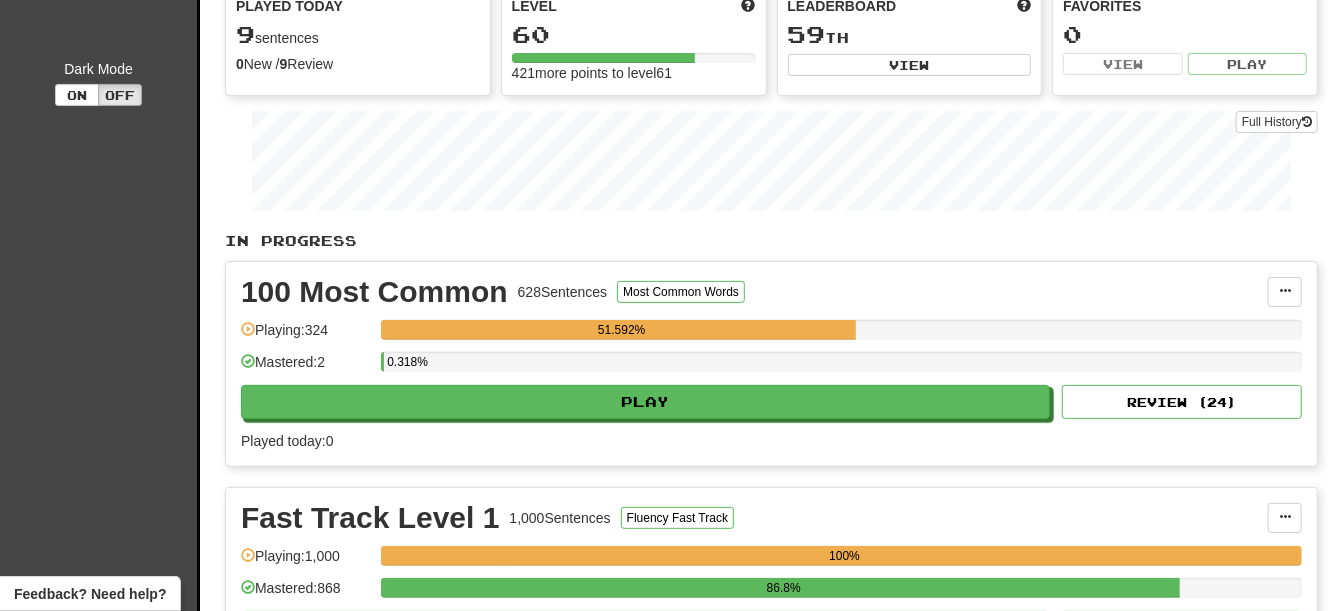 click on "Played today:  0" at bounding box center (771, 441) 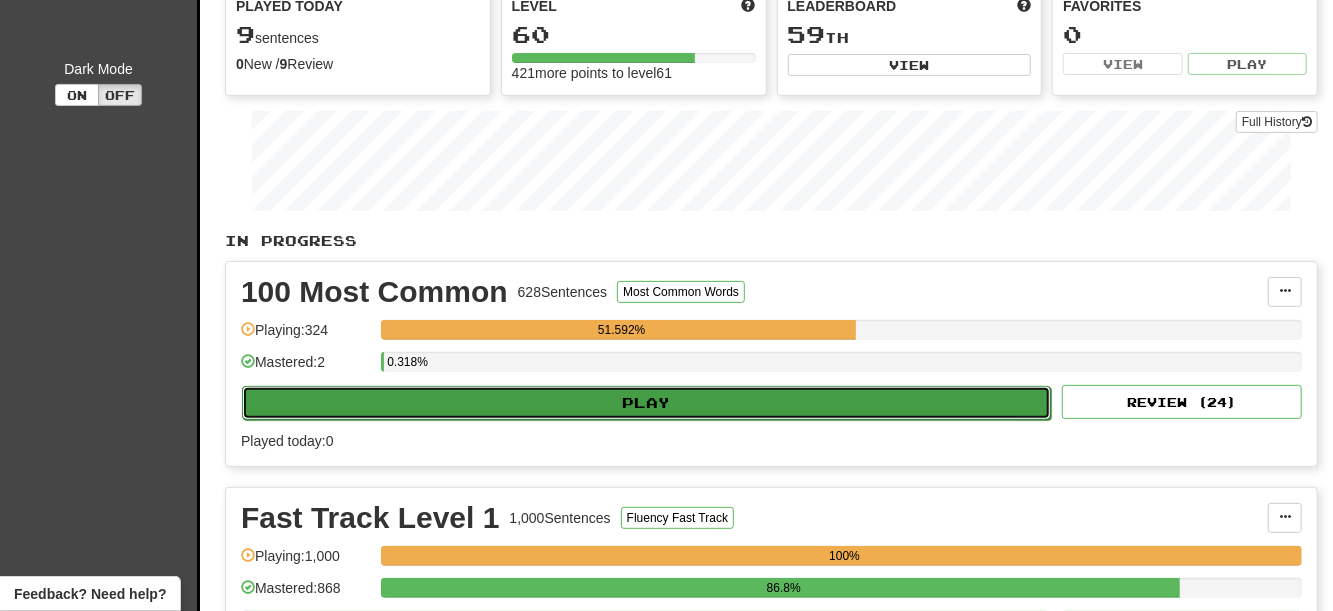 click on "Play" at bounding box center [646, 403] 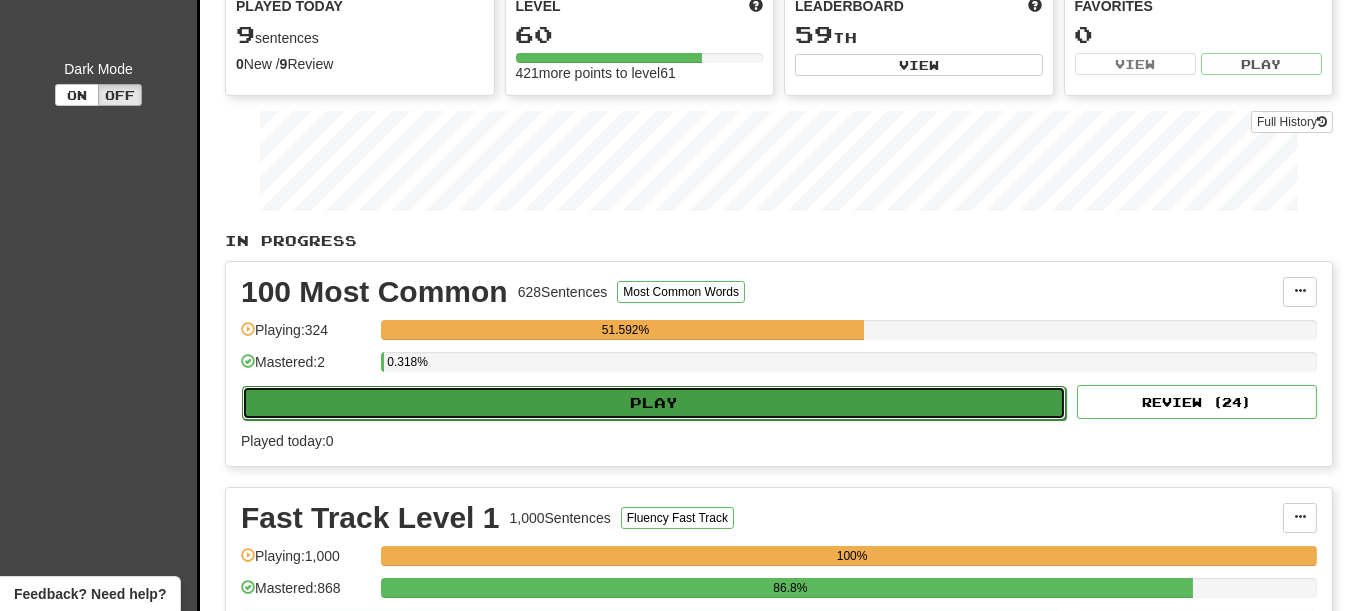 select on "**" 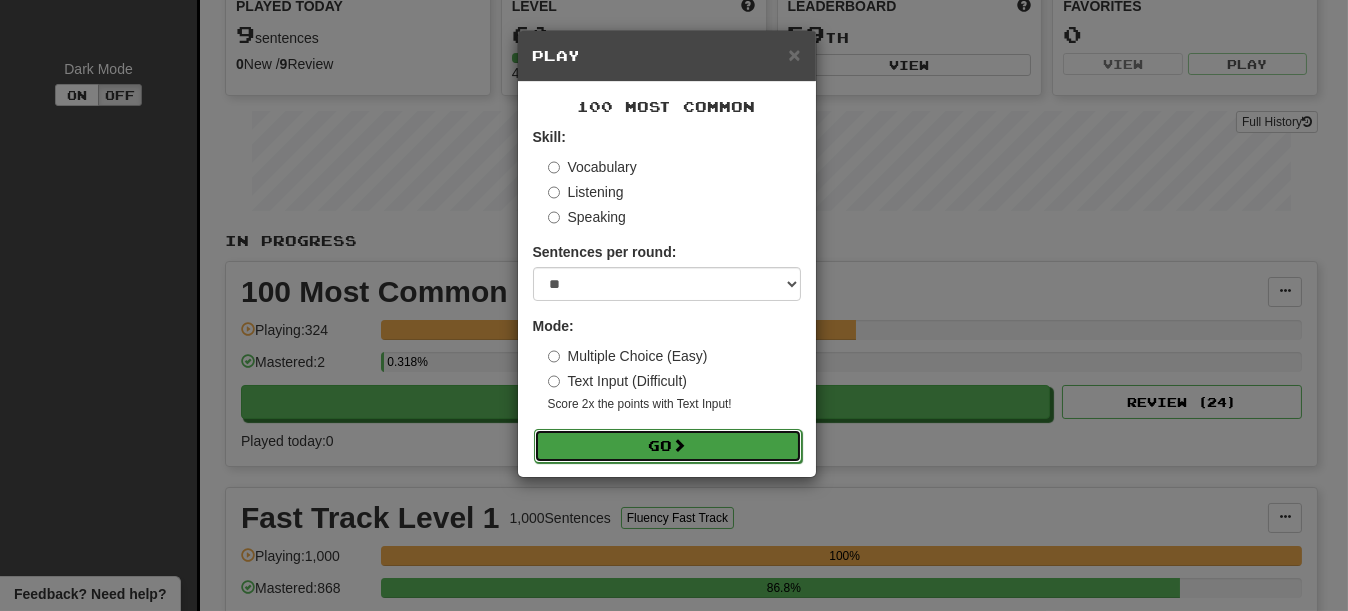 click on "Go" at bounding box center (668, 446) 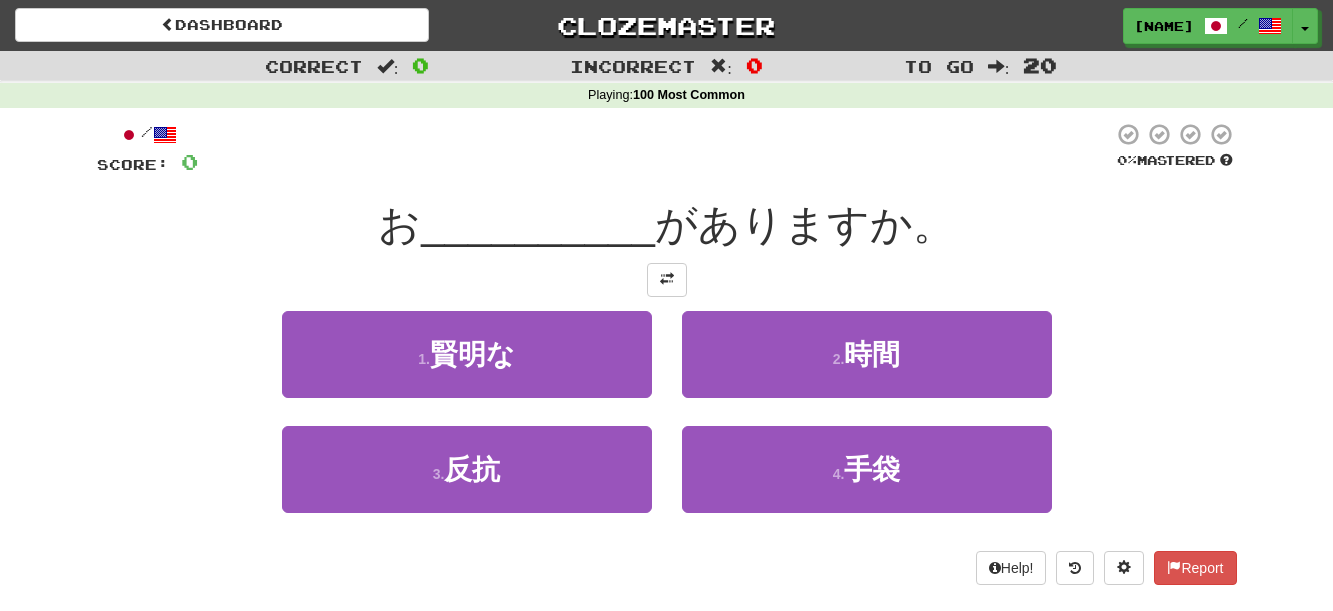 scroll, scrollTop: 0, scrollLeft: 0, axis: both 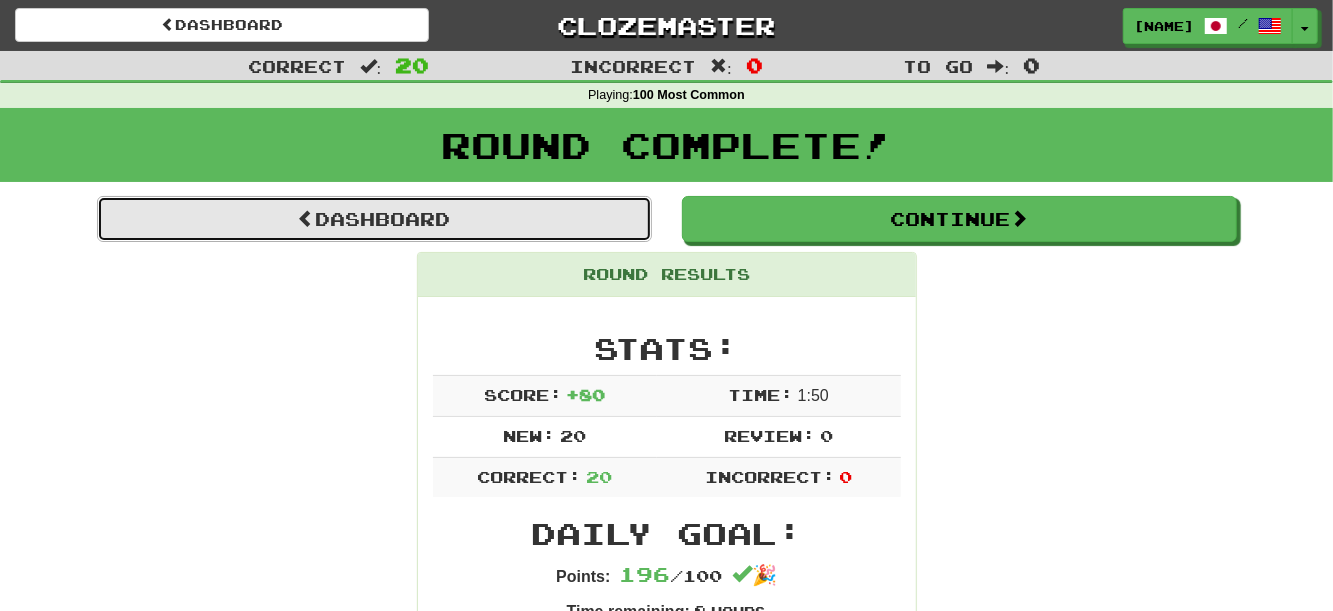 click on "Dashboard" at bounding box center (374, 219) 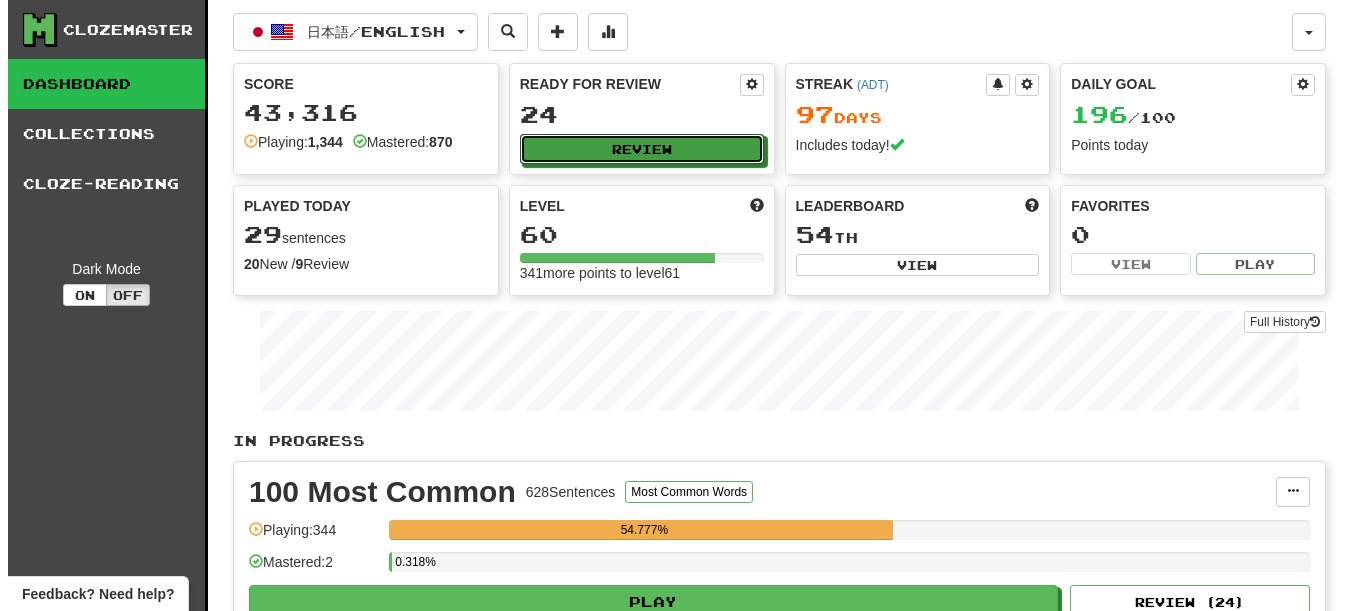 scroll, scrollTop: 0, scrollLeft: 0, axis: both 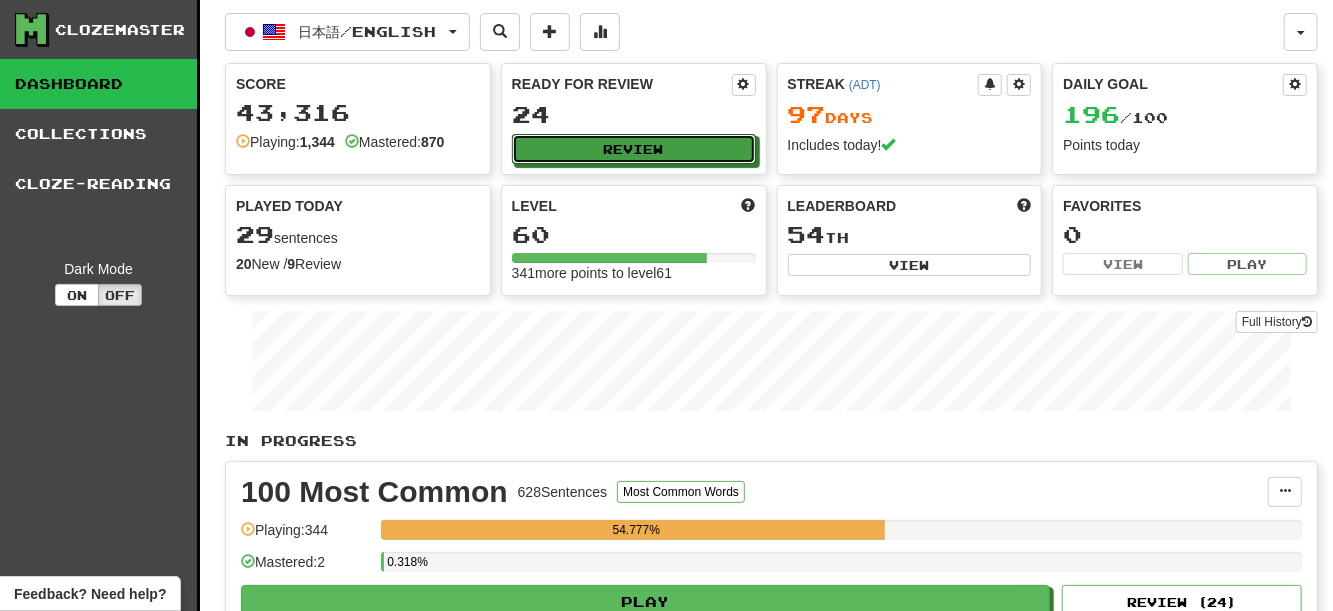 click on "Review" at bounding box center (634, 149) 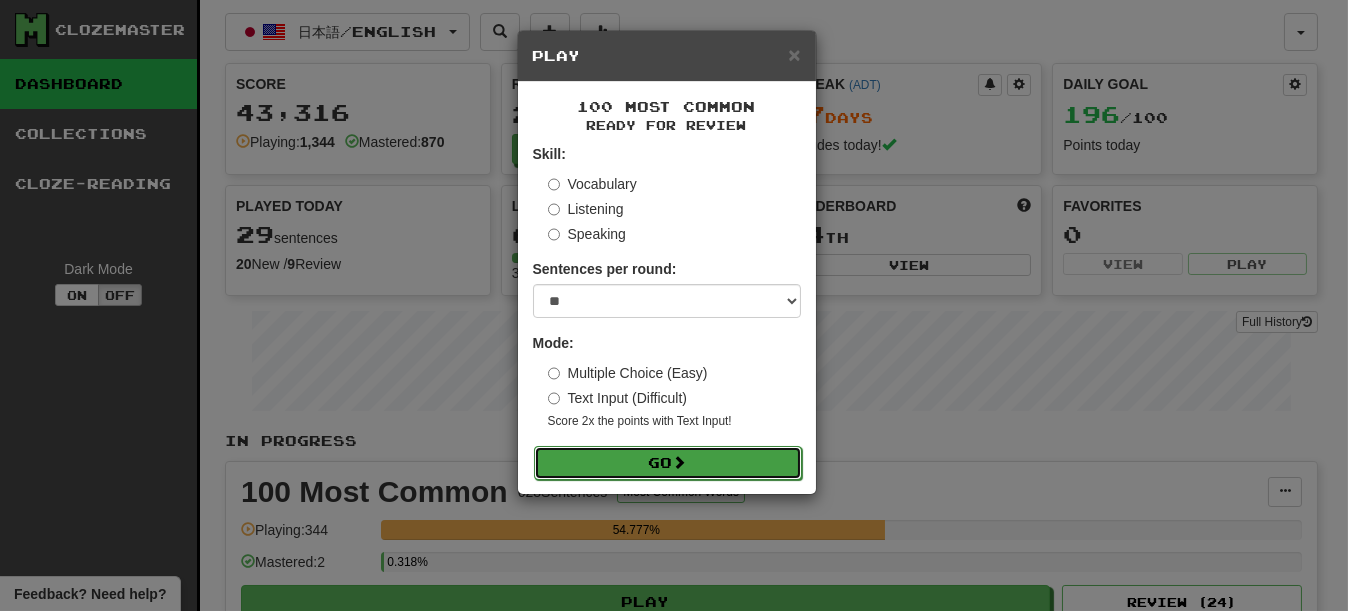 click at bounding box center (680, 462) 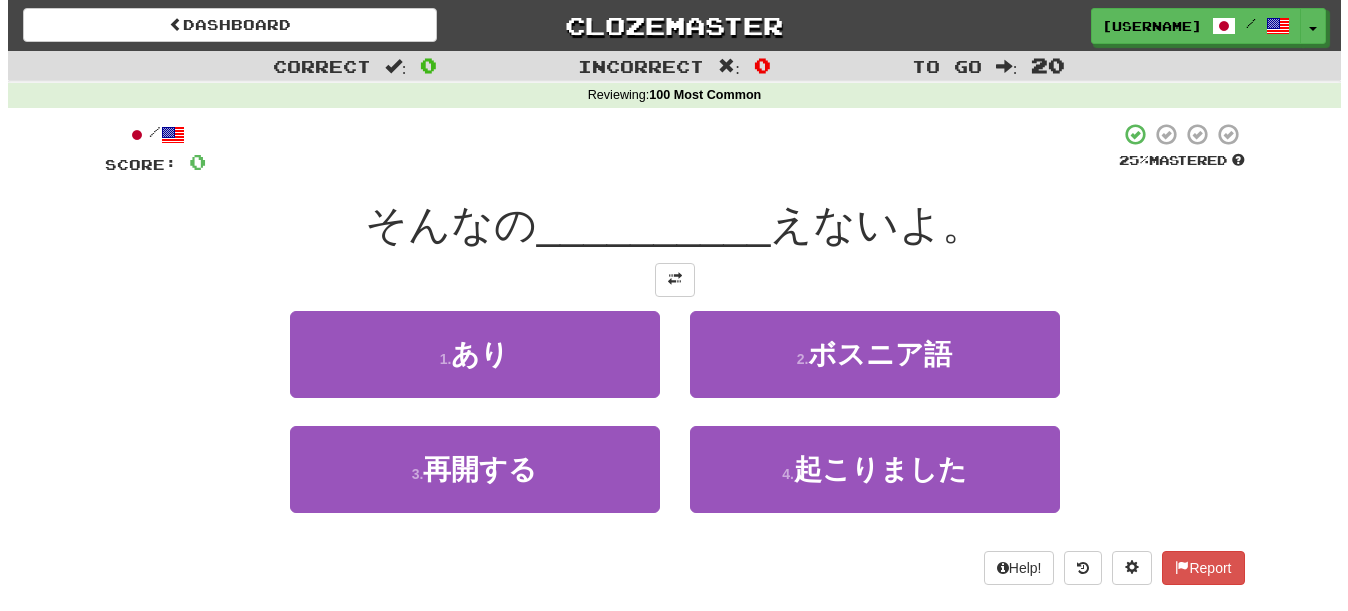 scroll, scrollTop: 0, scrollLeft: 0, axis: both 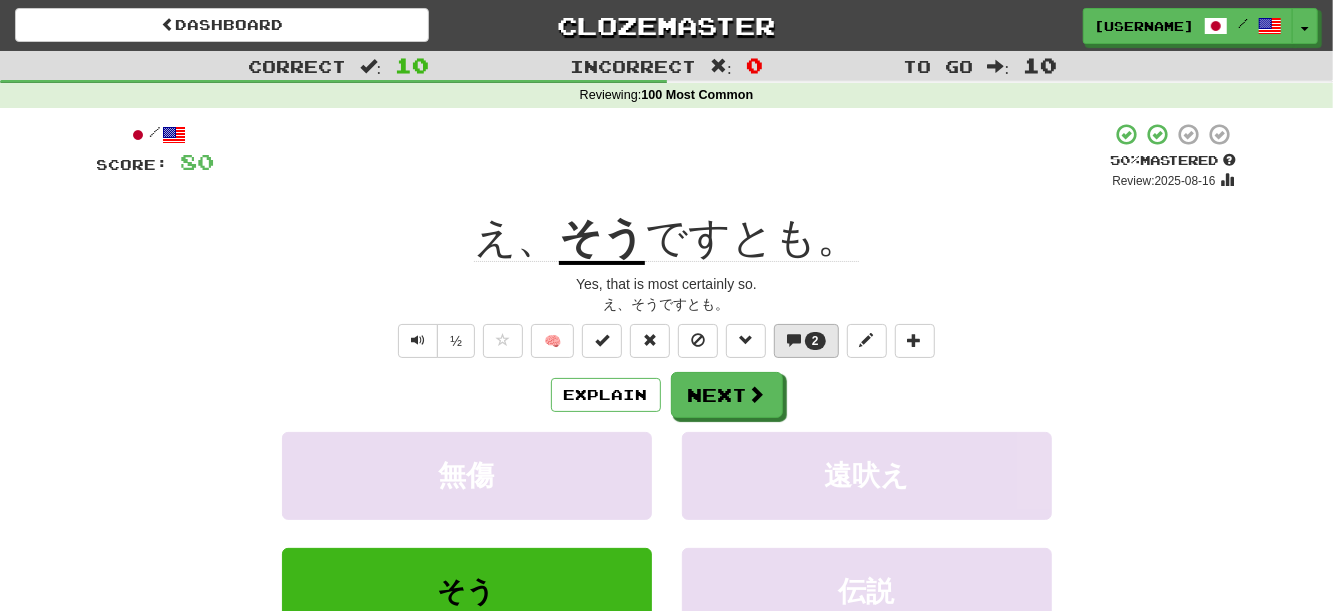 click on "/  Score:   80 + 8 50 %  Mastered Review:  2025-08-16 え、 そう ですとも。 Yes, that is most certainly so. え、そうですとも。 ½ 🧠 2 Explain Next 無傷 遠吠え そう 伝説 Learn more: 無傷 遠吠え そう 伝説  Help!  Report Sentence Source" at bounding box center [667, 445] 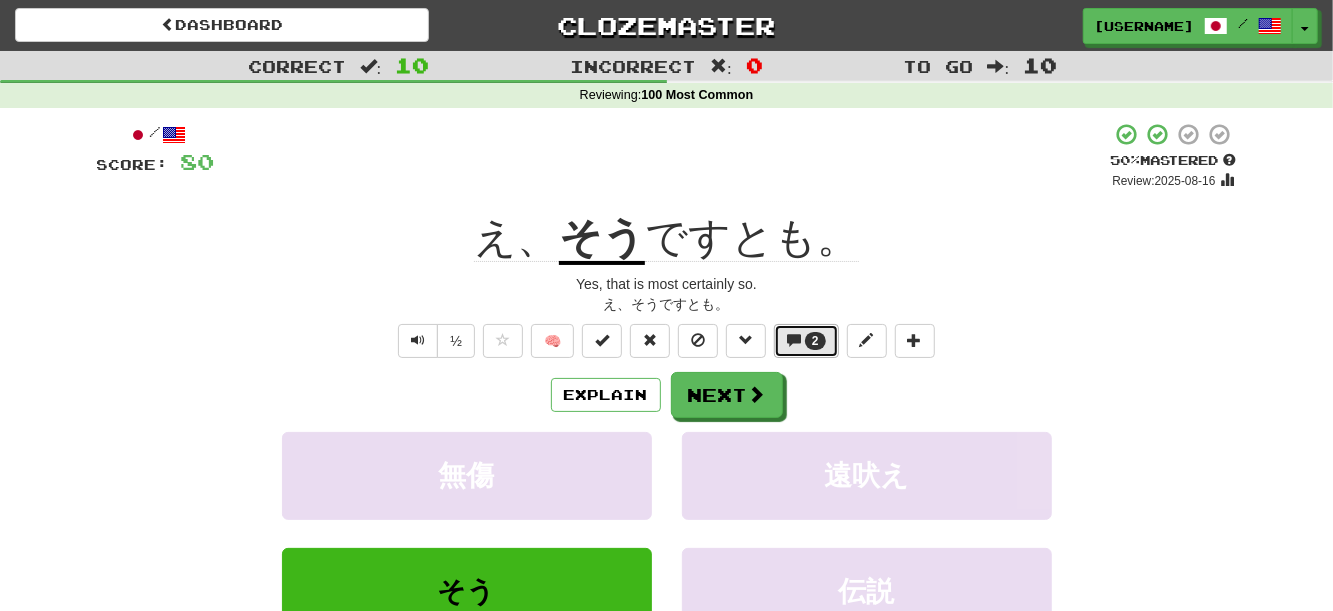 click on "2" at bounding box center (806, 341) 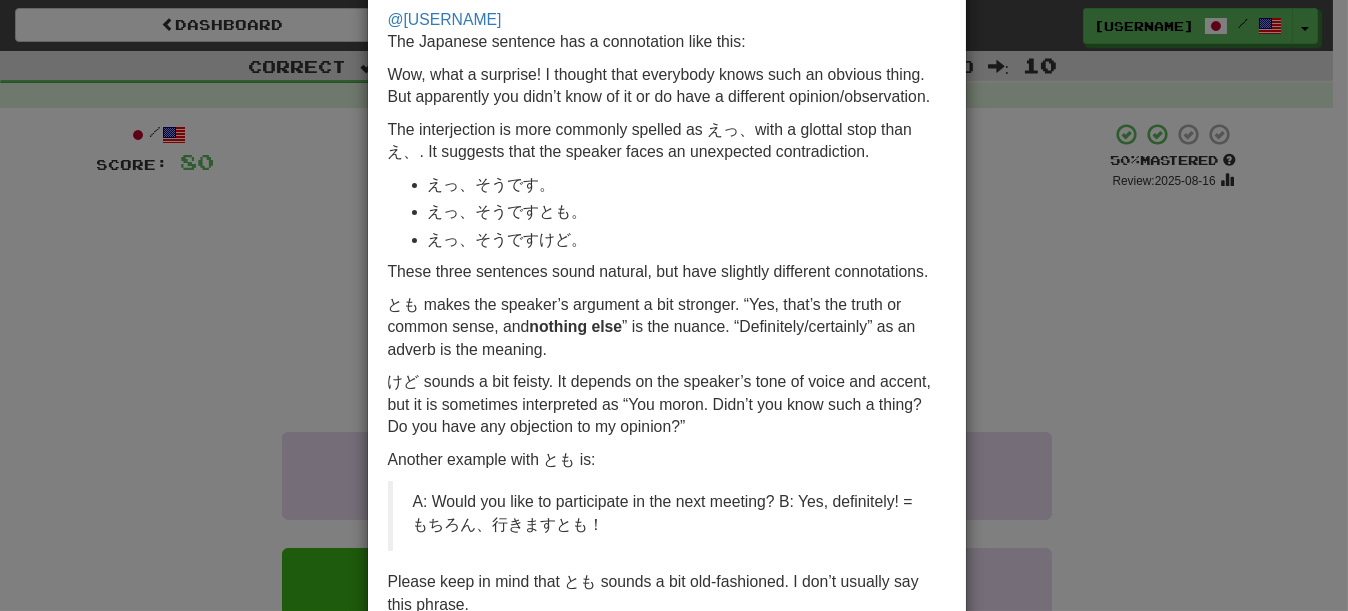 scroll, scrollTop: 0, scrollLeft: 0, axis: both 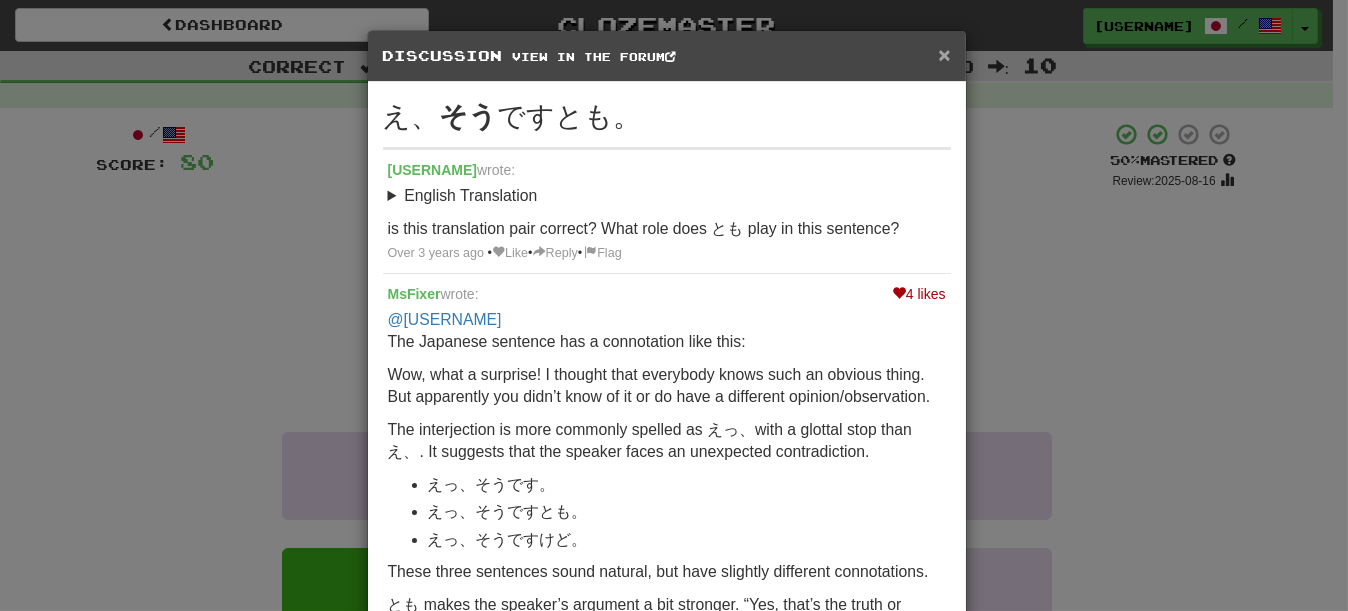 click on "×" at bounding box center (944, 54) 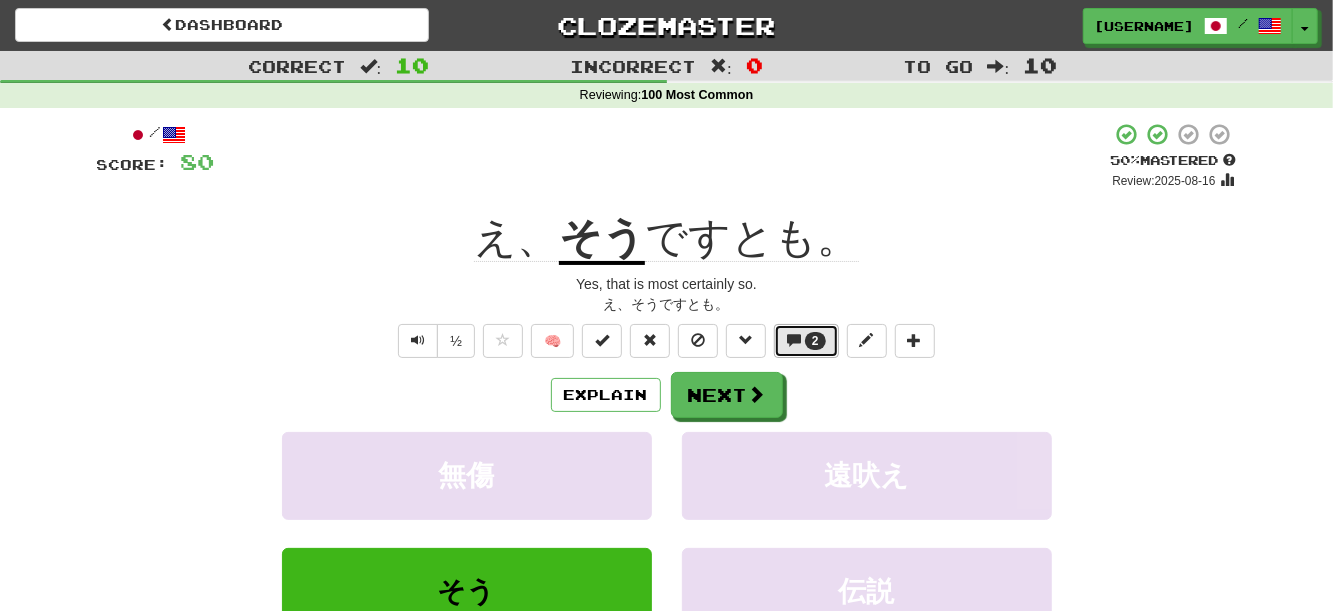 click on "2" at bounding box center (815, 341) 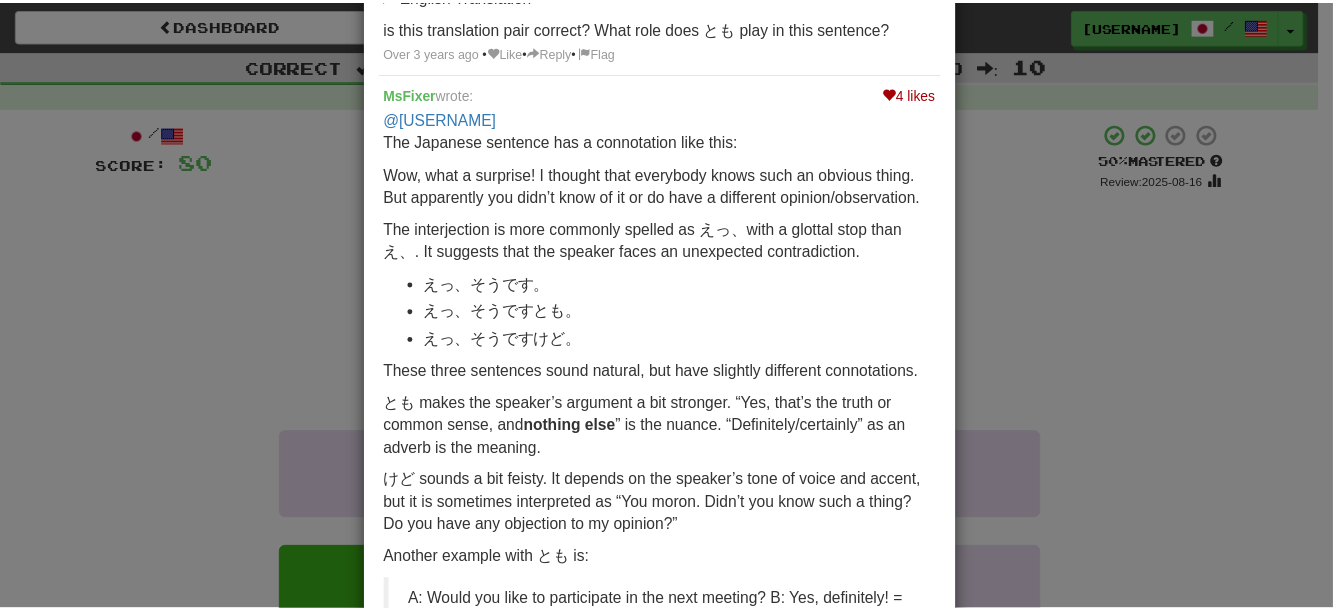 scroll, scrollTop: 0, scrollLeft: 0, axis: both 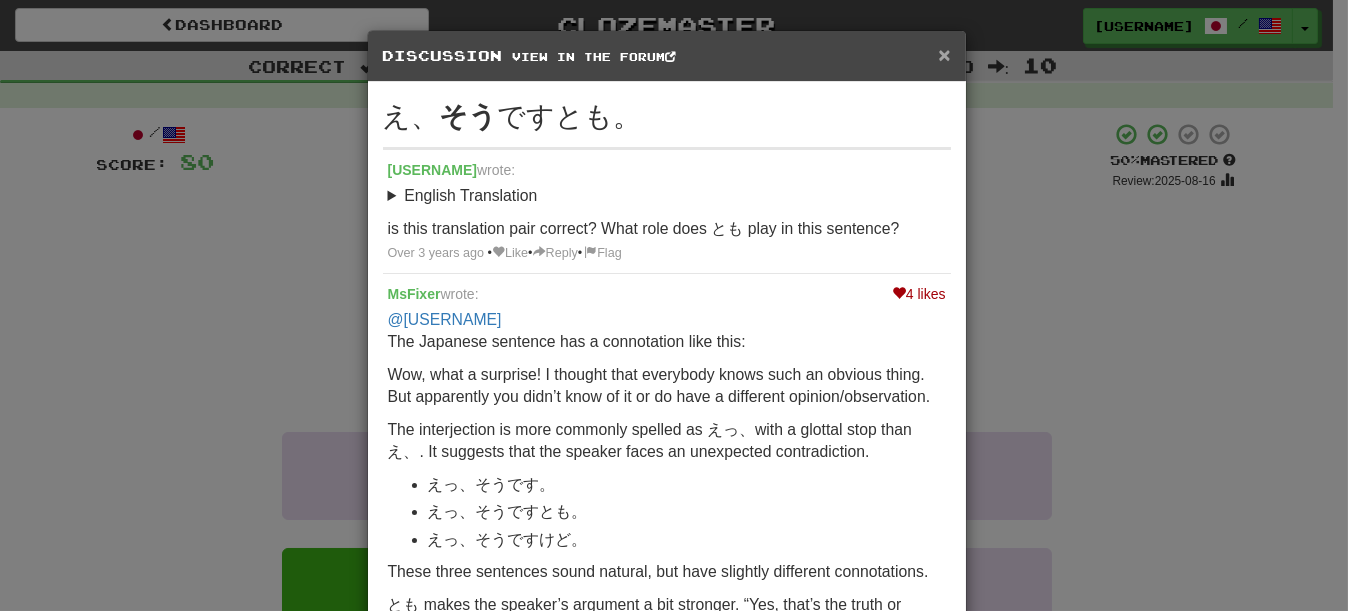 click on "×" at bounding box center [944, 54] 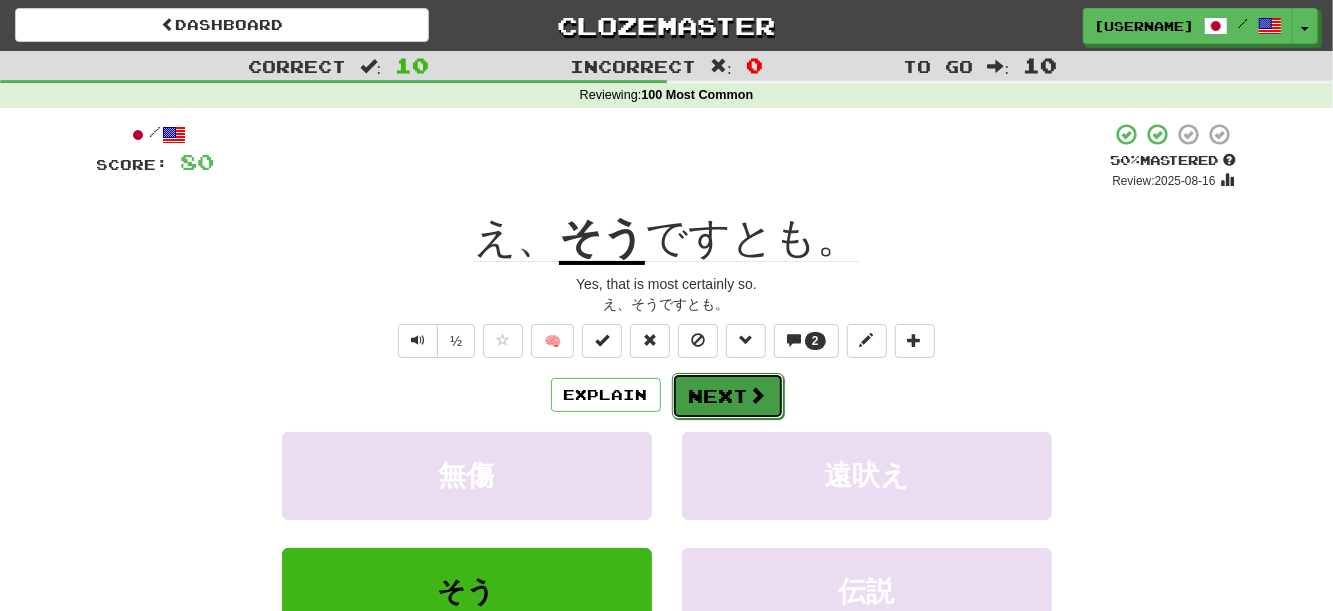 click at bounding box center [758, 395] 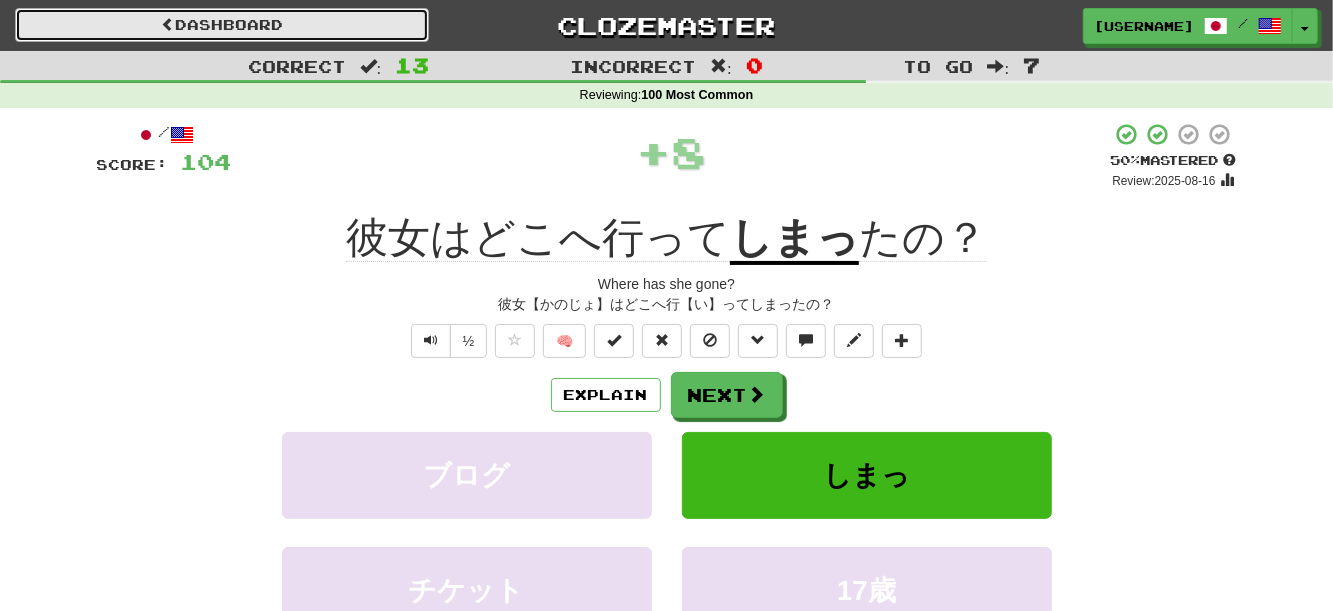 click on "Dashboard" at bounding box center [222, 25] 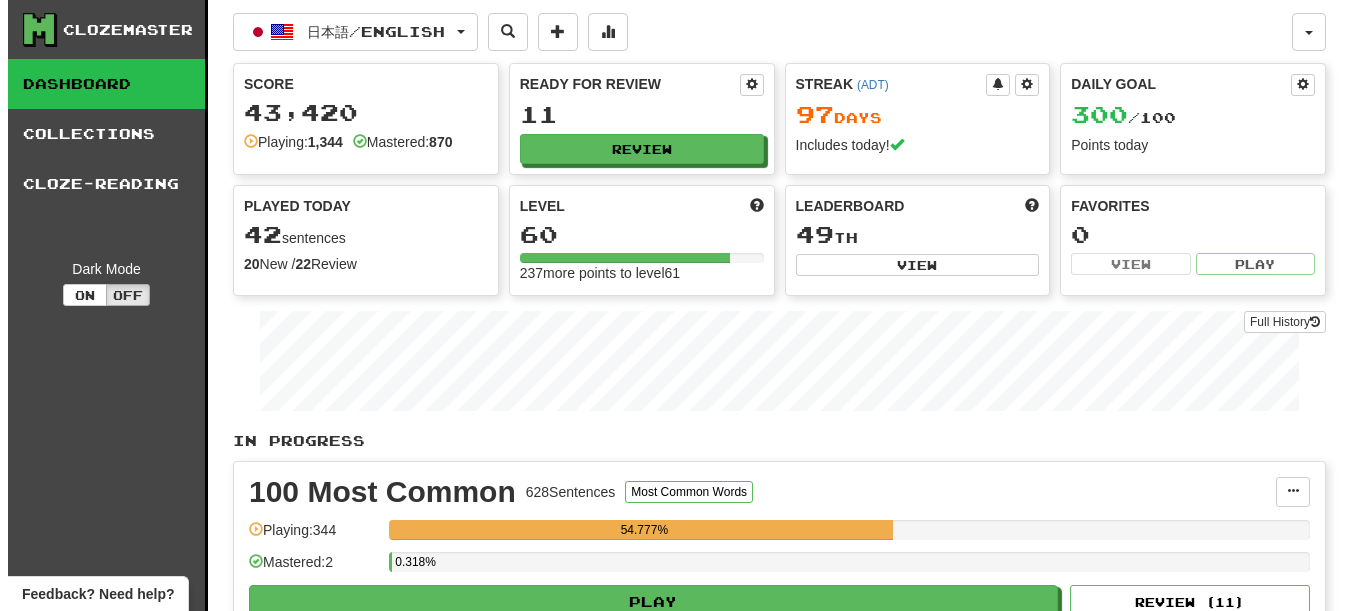 scroll, scrollTop: 0, scrollLeft: 0, axis: both 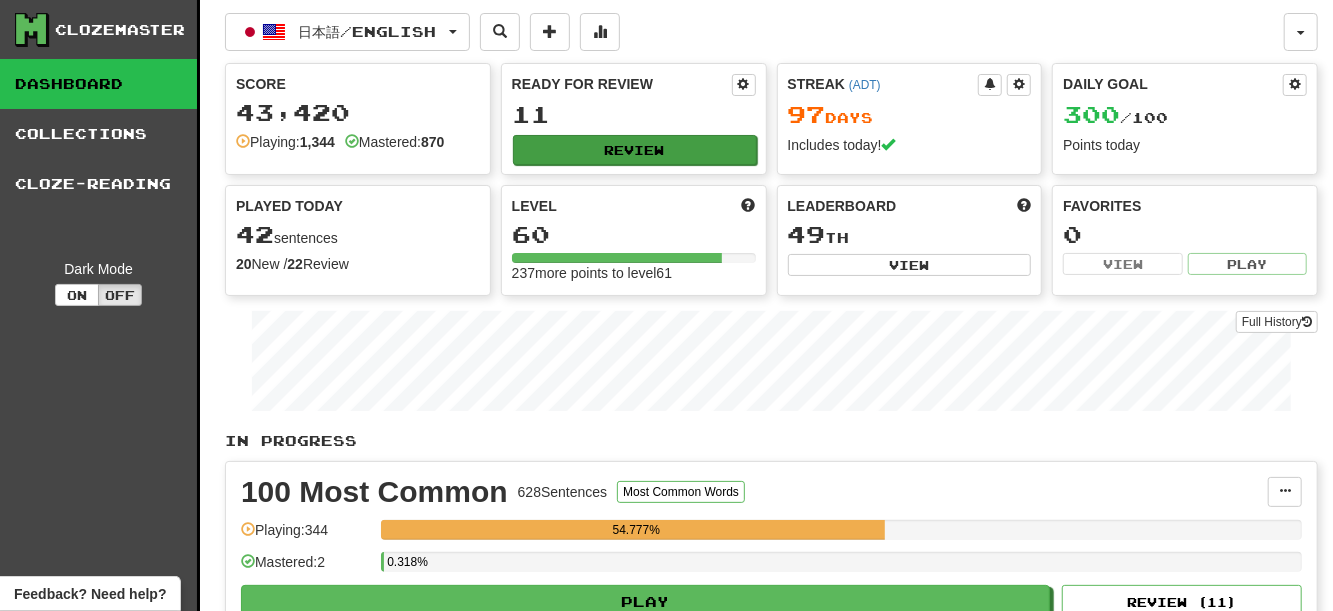 click on "Ready for Review 11   Review" at bounding box center (634, 119) 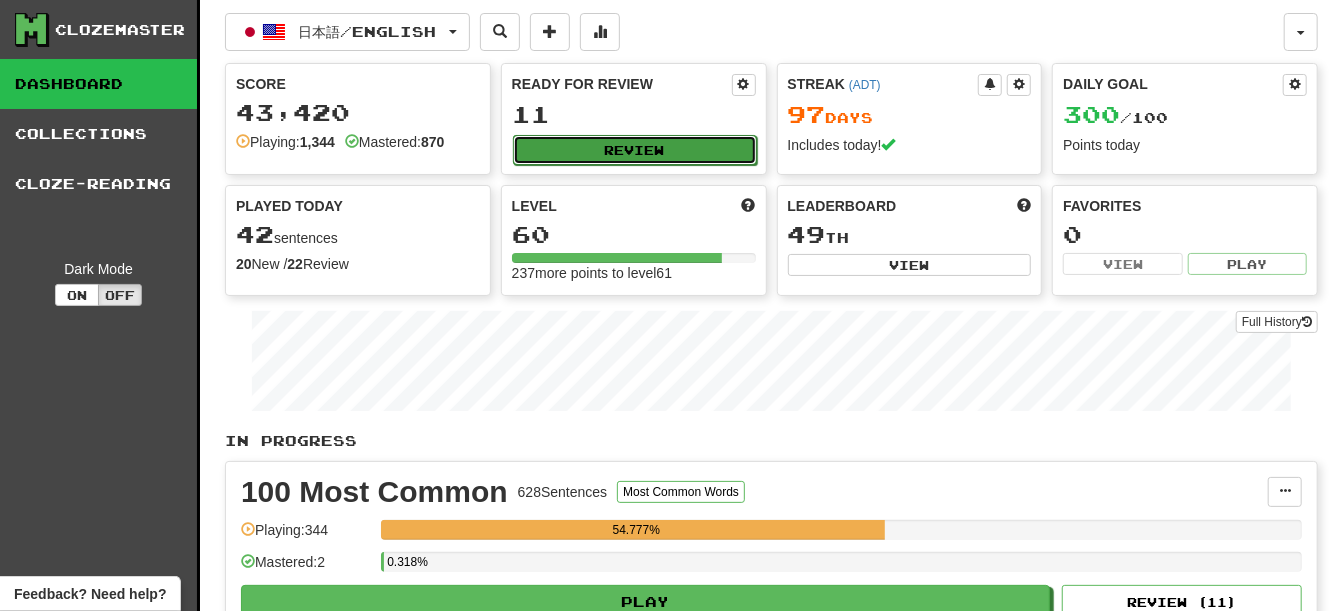 click on "Review" at bounding box center (635, 150) 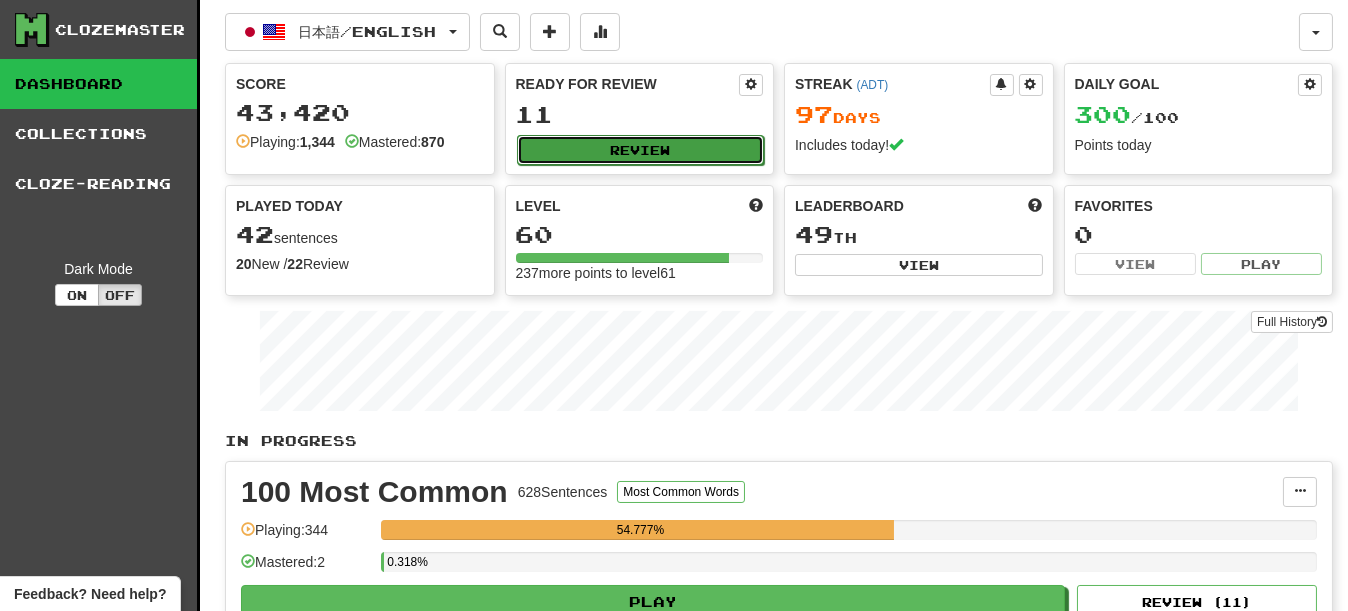 select on "**" 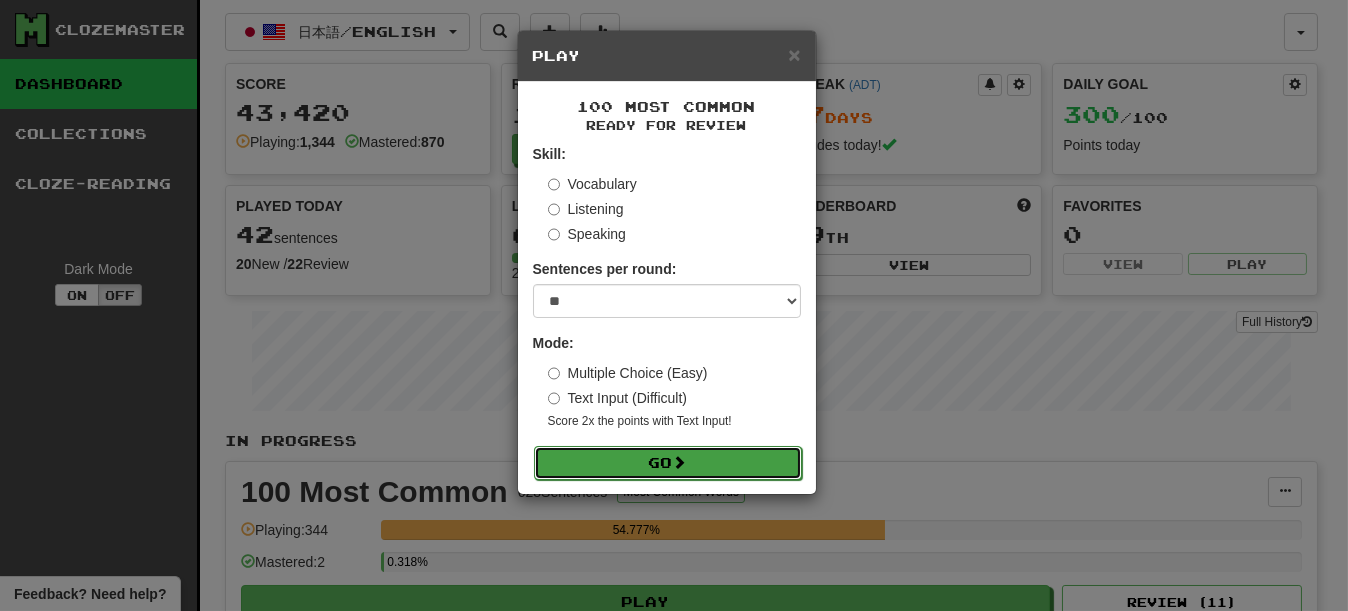 click on "Go" at bounding box center (668, 463) 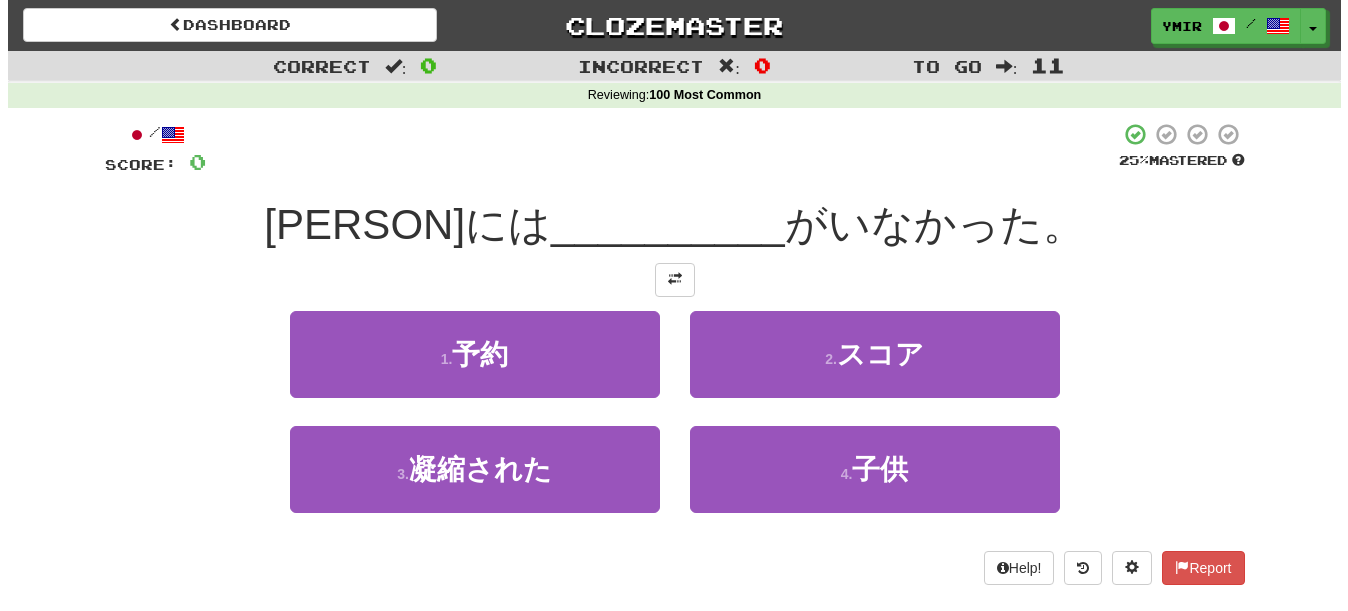 scroll, scrollTop: 0, scrollLeft: 0, axis: both 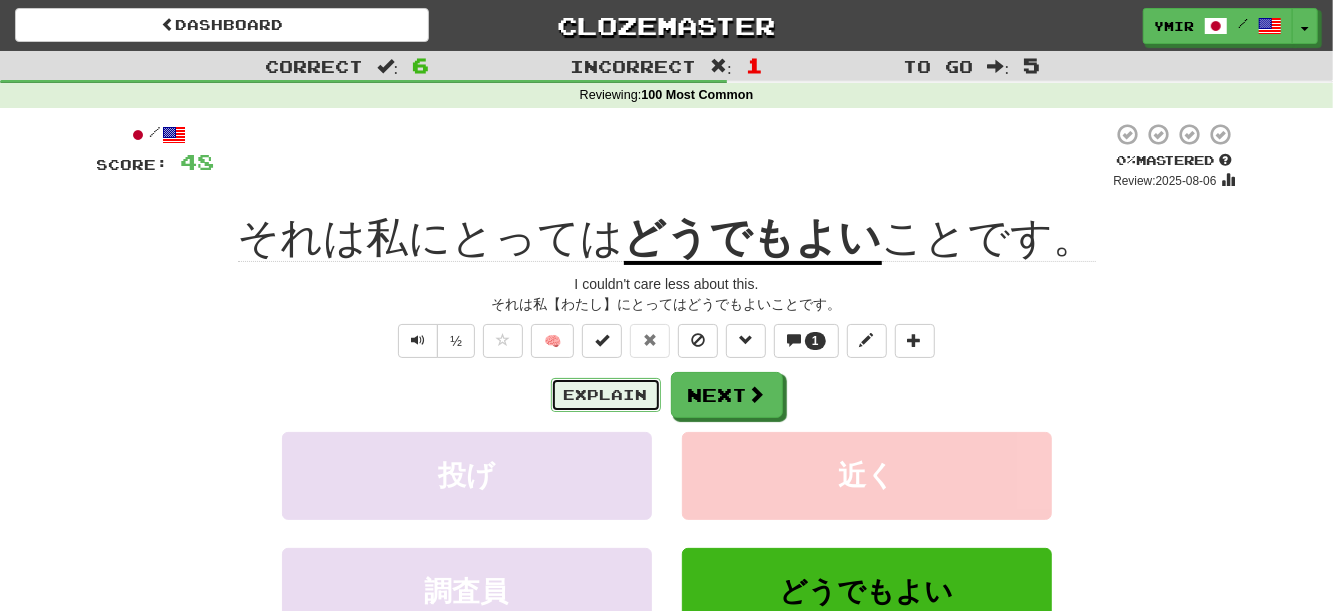 click on "Explain" at bounding box center (606, 395) 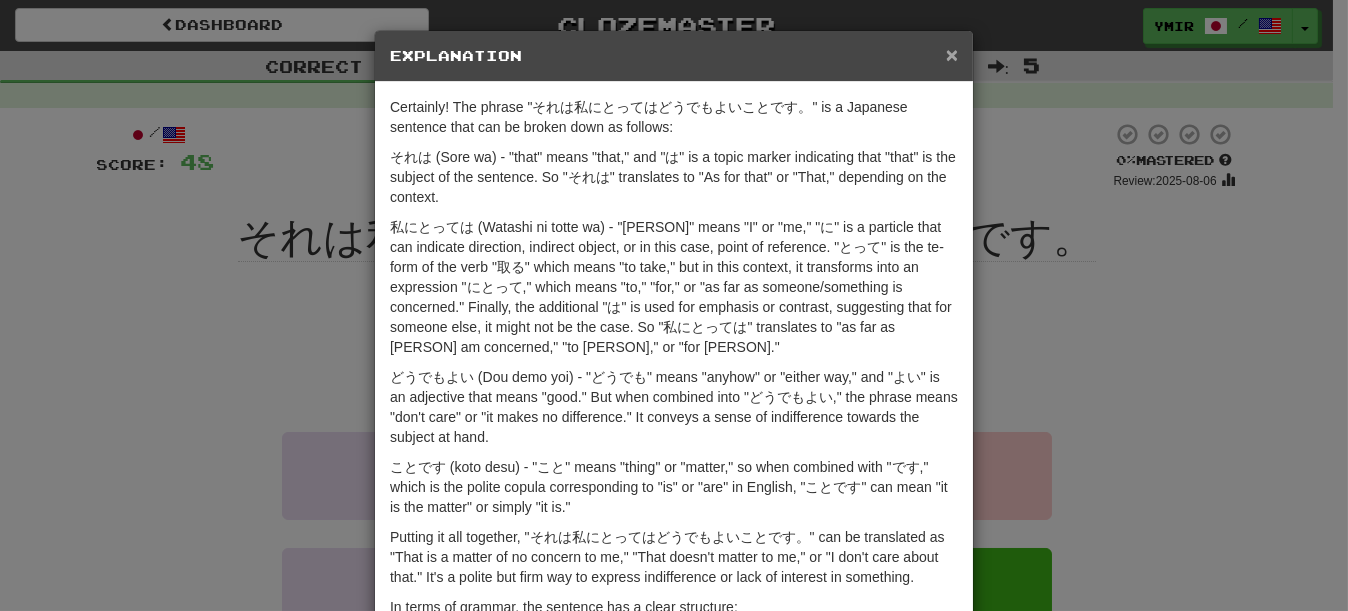 click on "×" at bounding box center [952, 54] 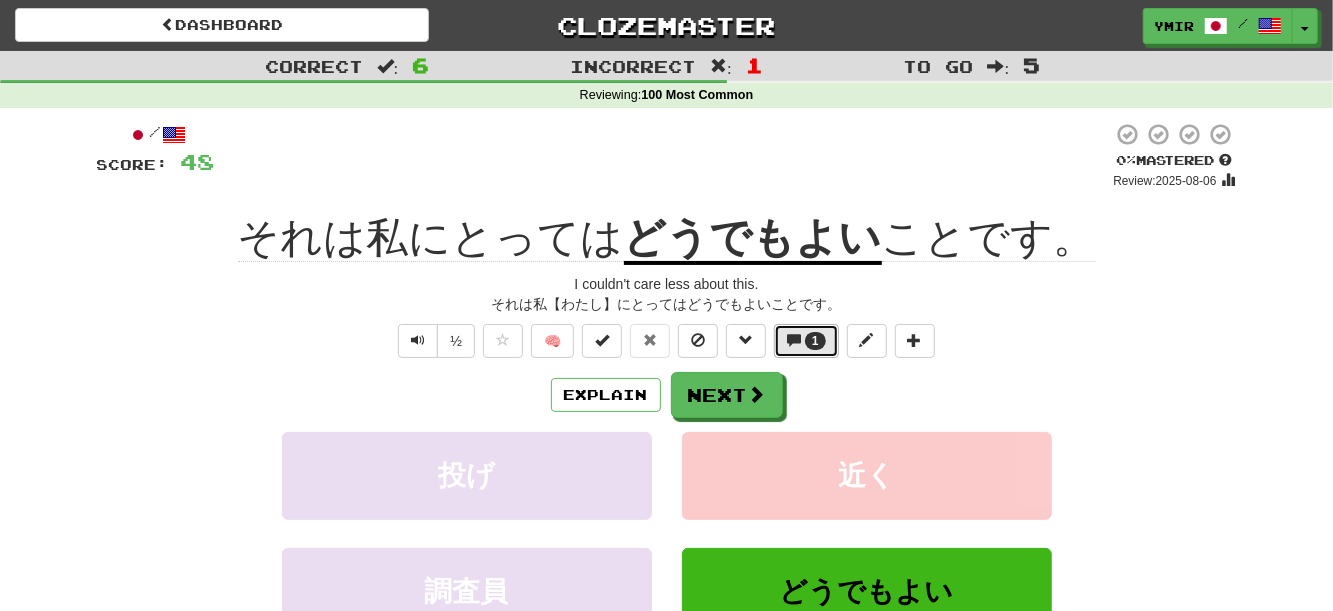 click at bounding box center (794, 340) 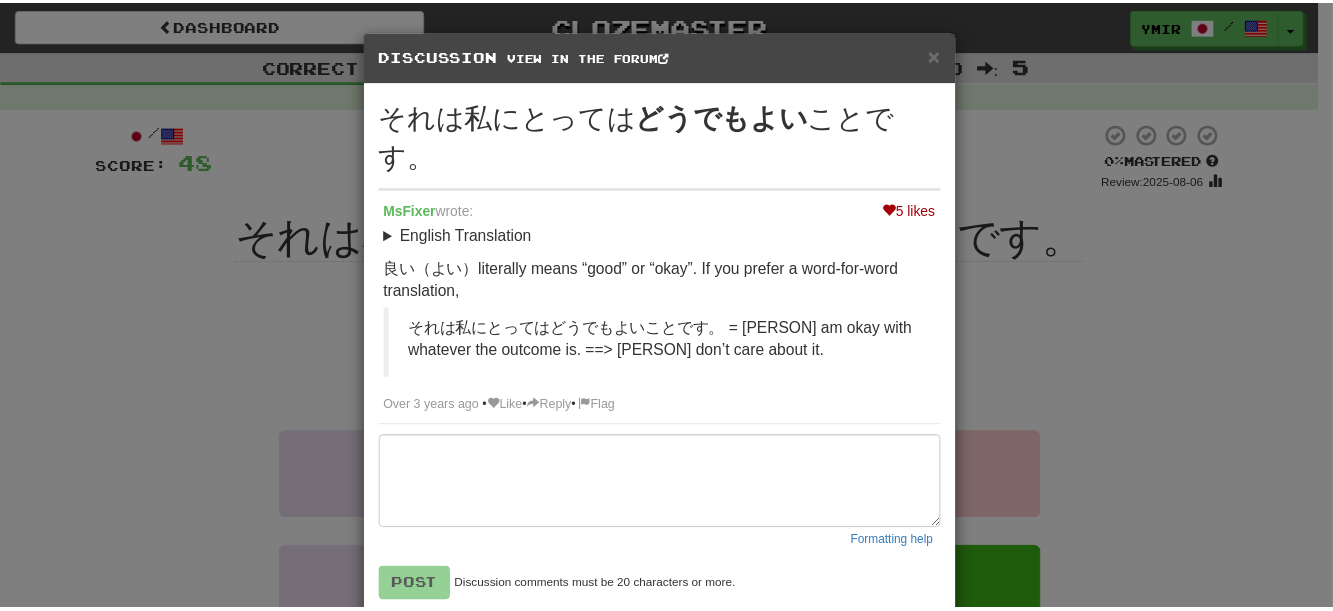 scroll, scrollTop: 63, scrollLeft: 0, axis: vertical 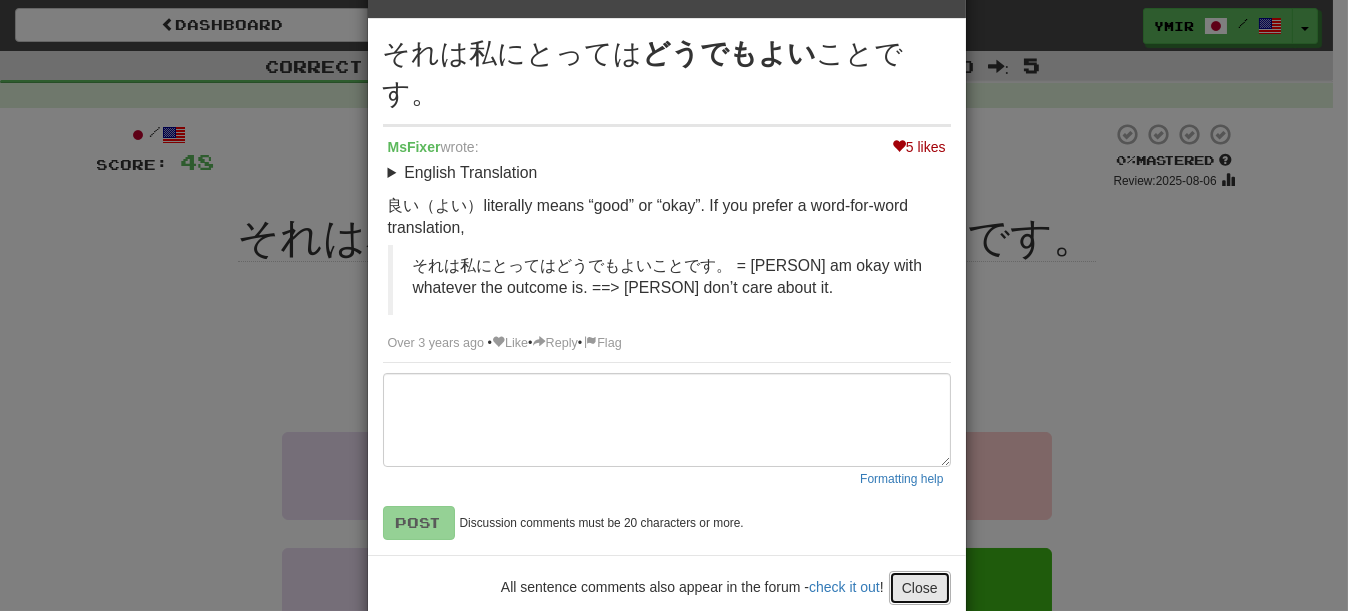 click on "Close" at bounding box center [920, 588] 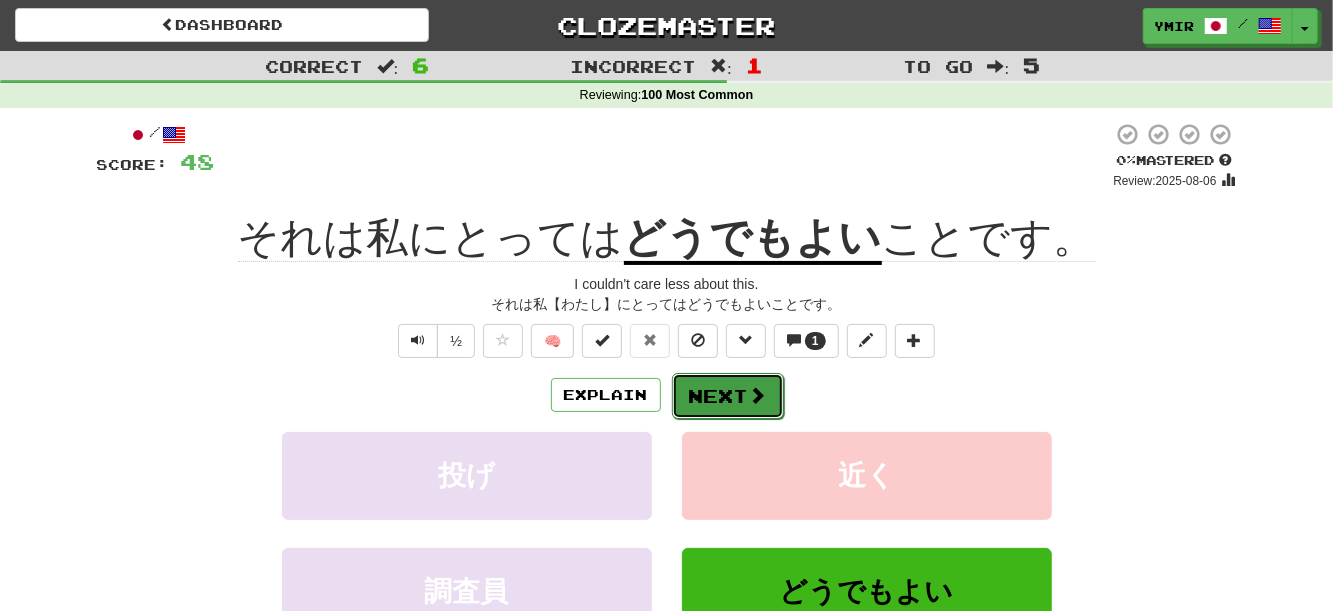 click on "Next" at bounding box center [728, 396] 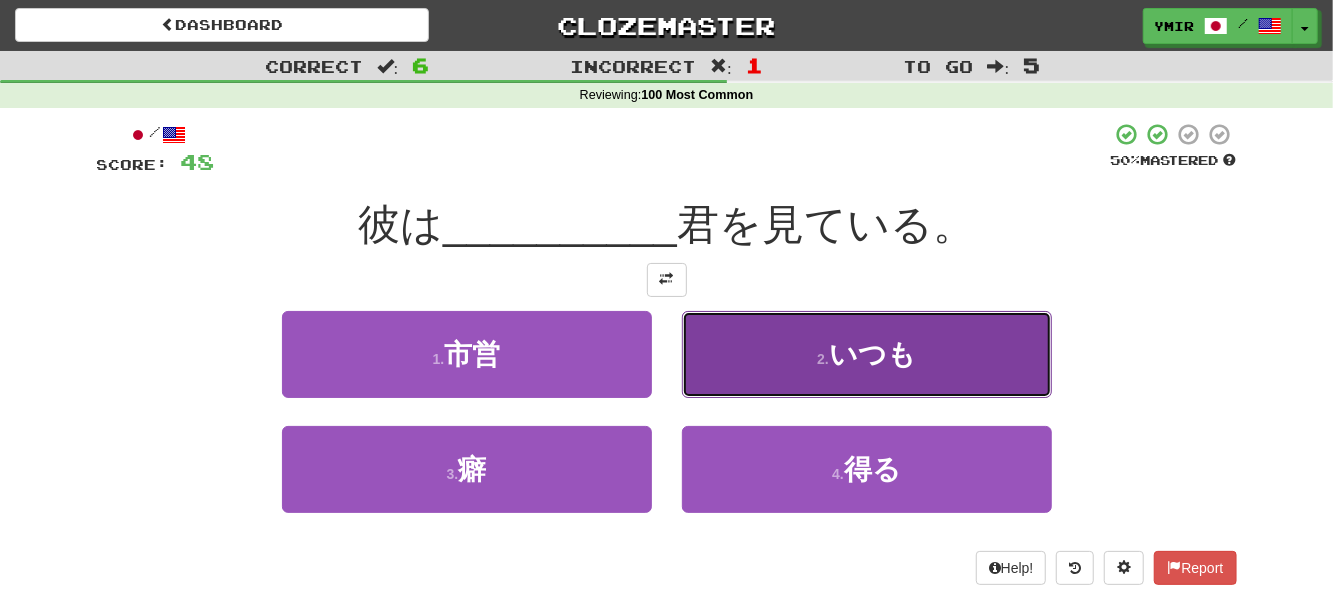 click on "2 .  いつも" at bounding box center (867, 354) 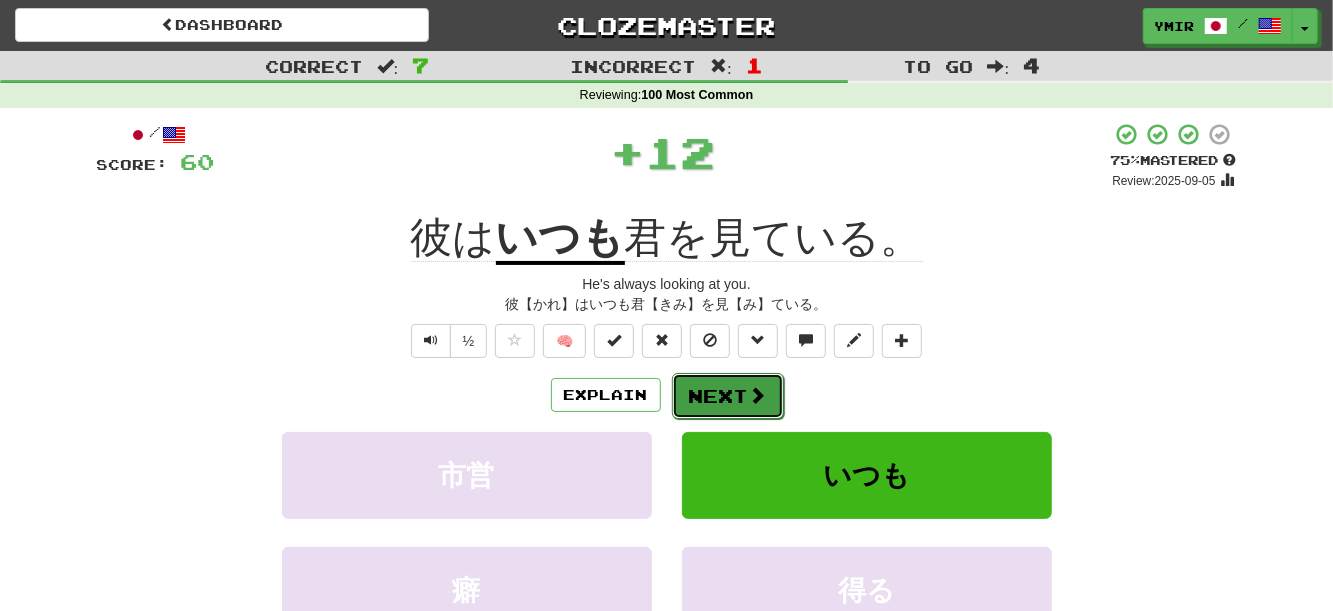 click on "Next" at bounding box center (728, 396) 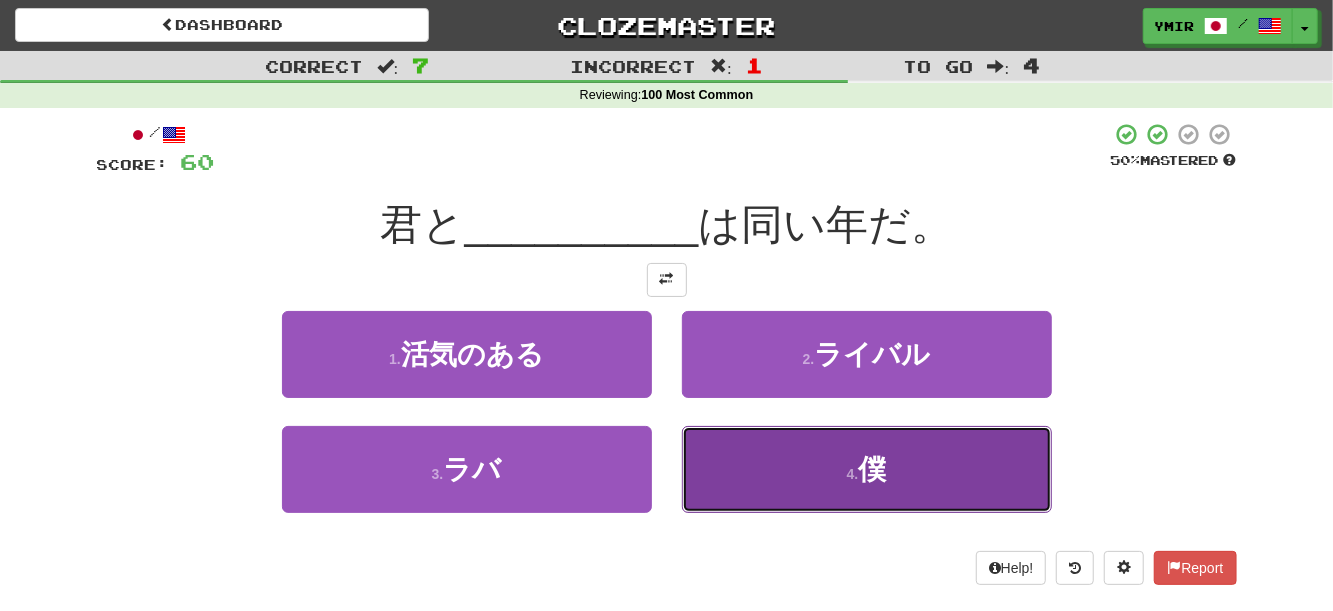 click on "4 .  僕" at bounding box center [867, 469] 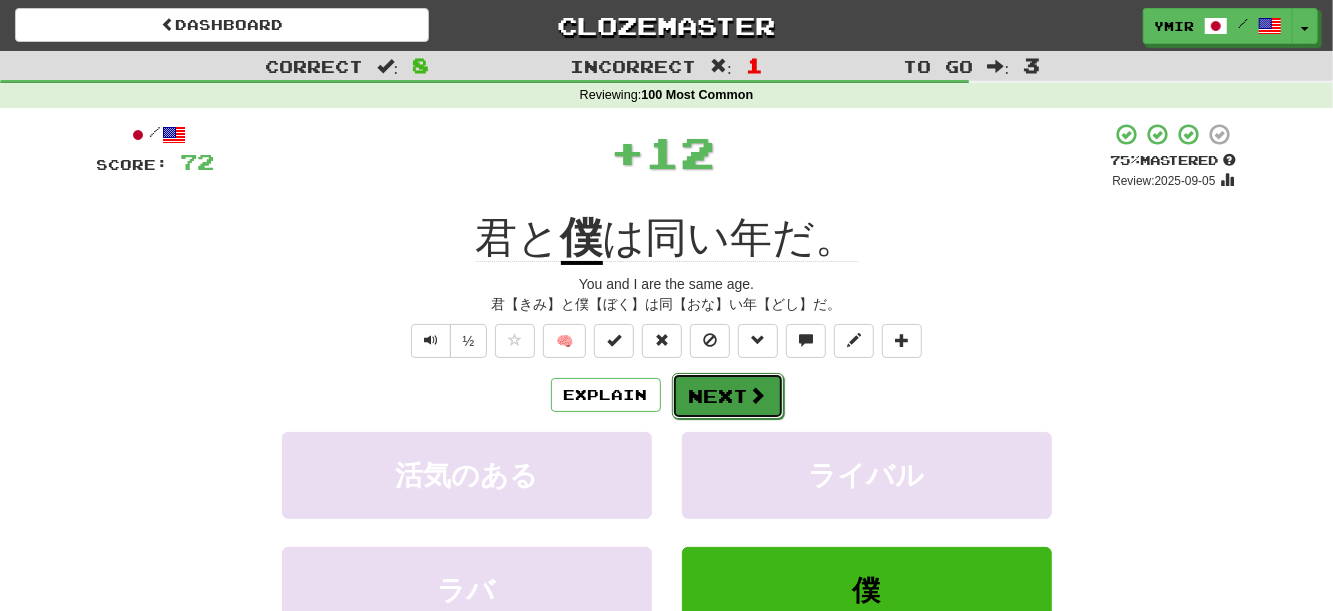 click on "Next" at bounding box center (728, 396) 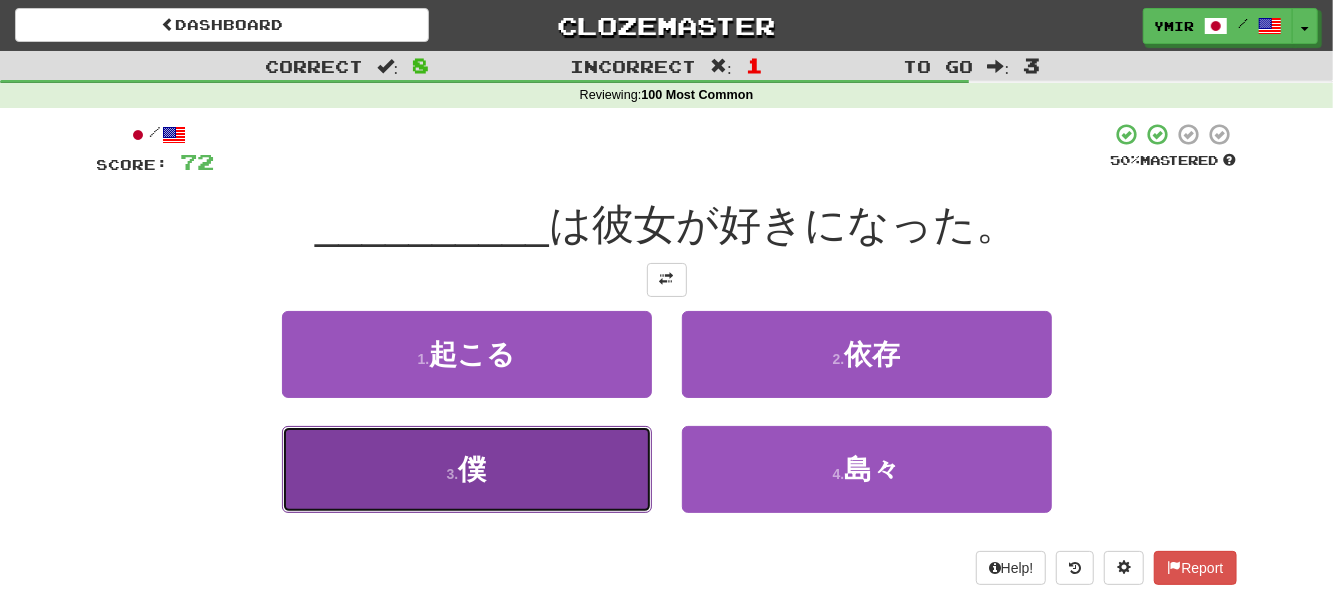 click on "3 .  僕" at bounding box center (467, 469) 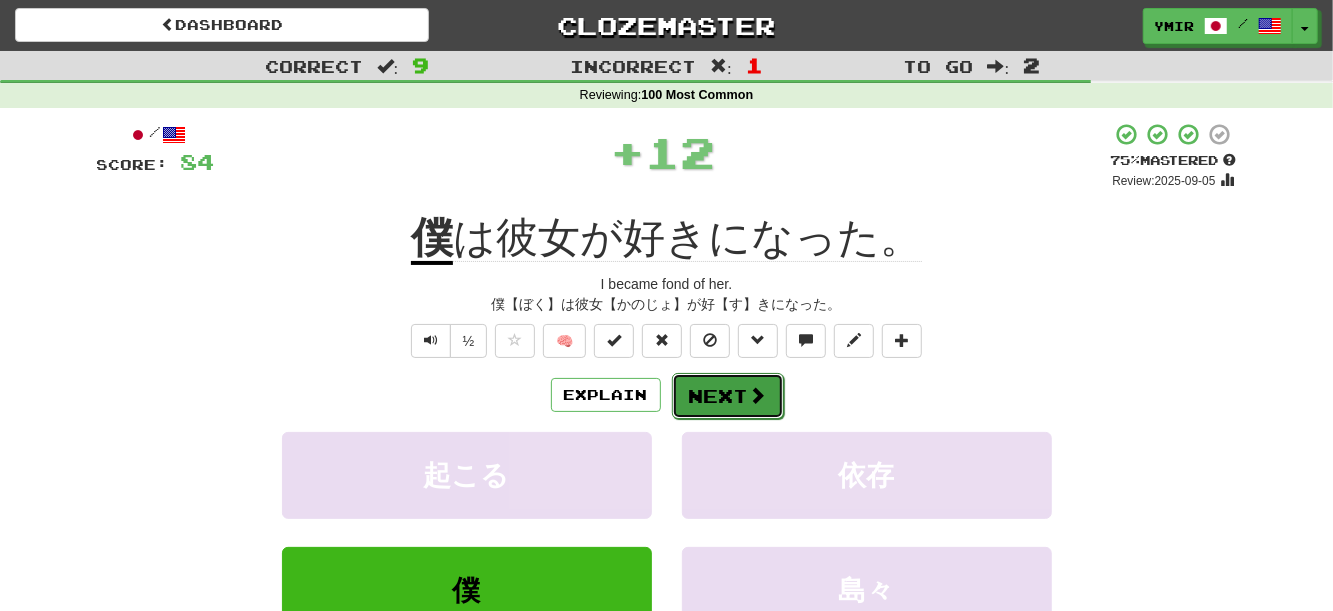 click on "Next" at bounding box center [728, 396] 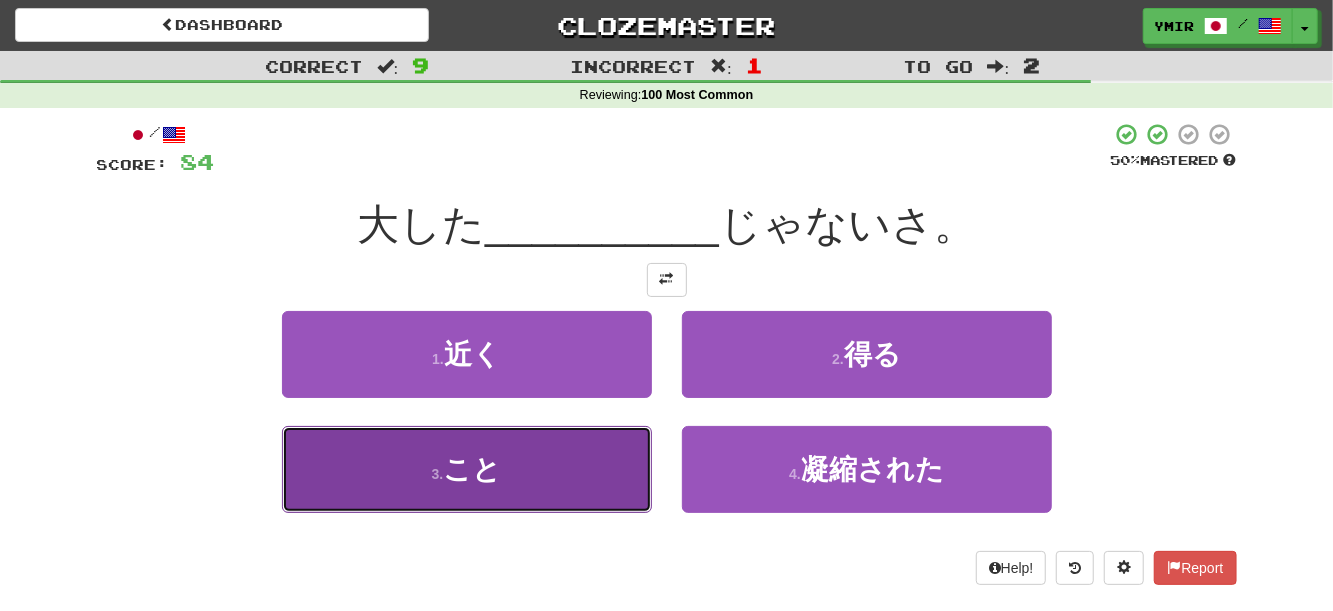click on "3 .  こと" at bounding box center [467, 469] 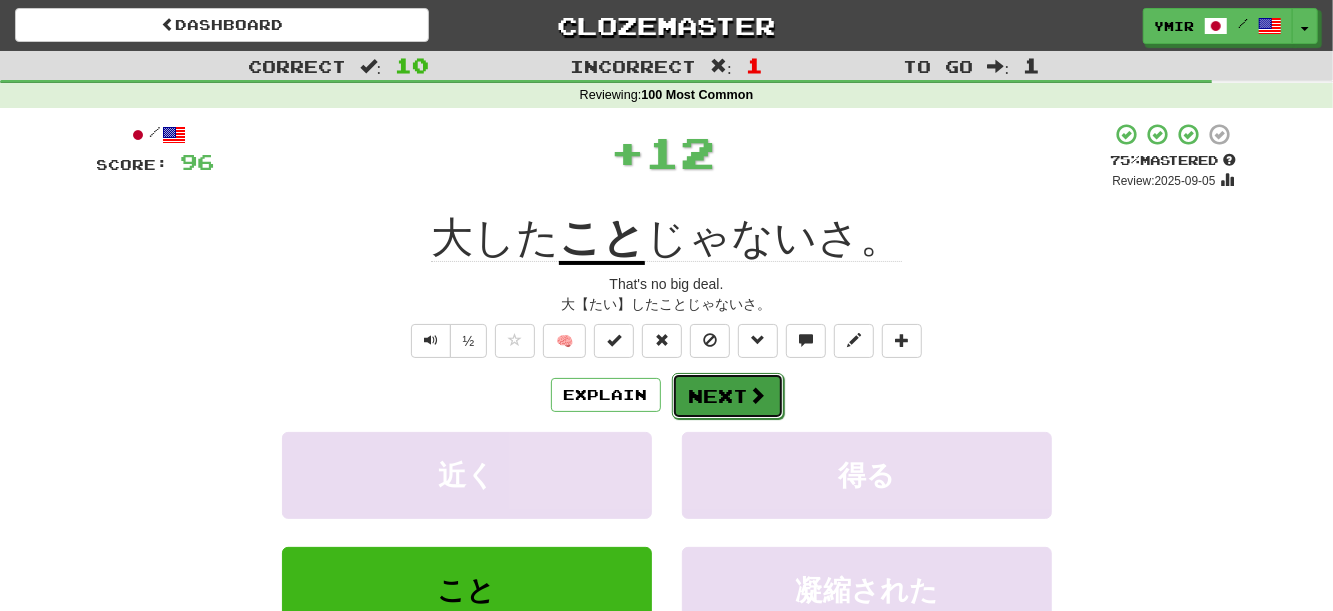 click on "Next" at bounding box center (728, 396) 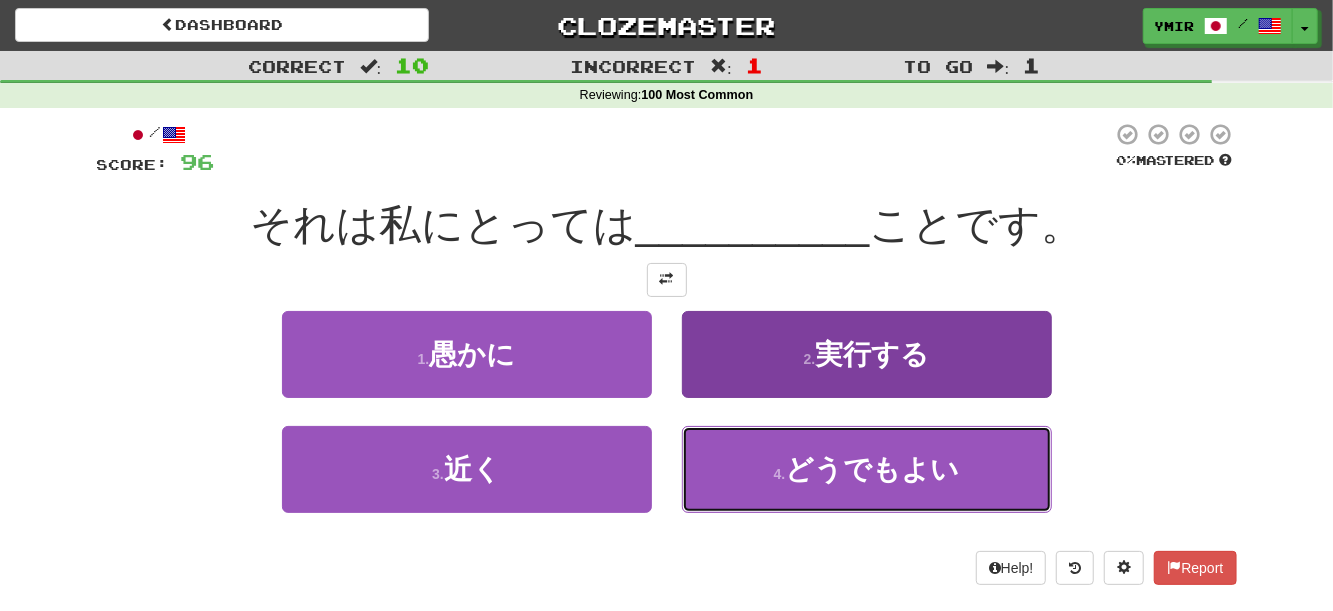 click on "4 .  どうでもよい" at bounding box center [867, 469] 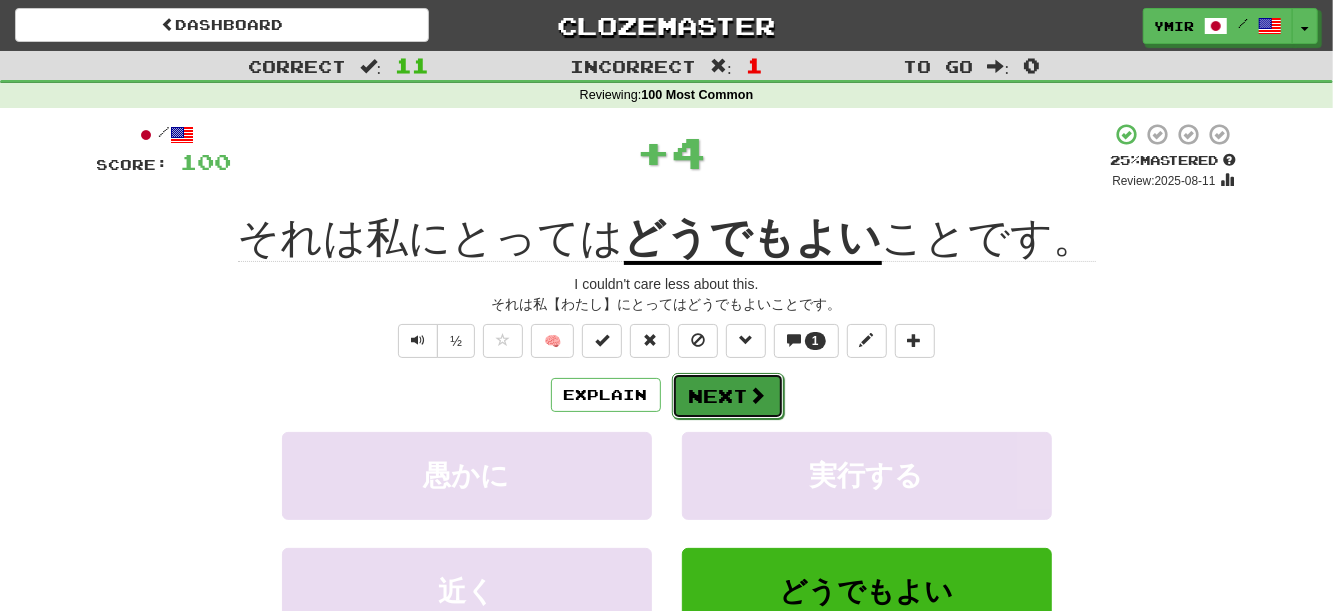 click on "Next" at bounding box center (728, 396) 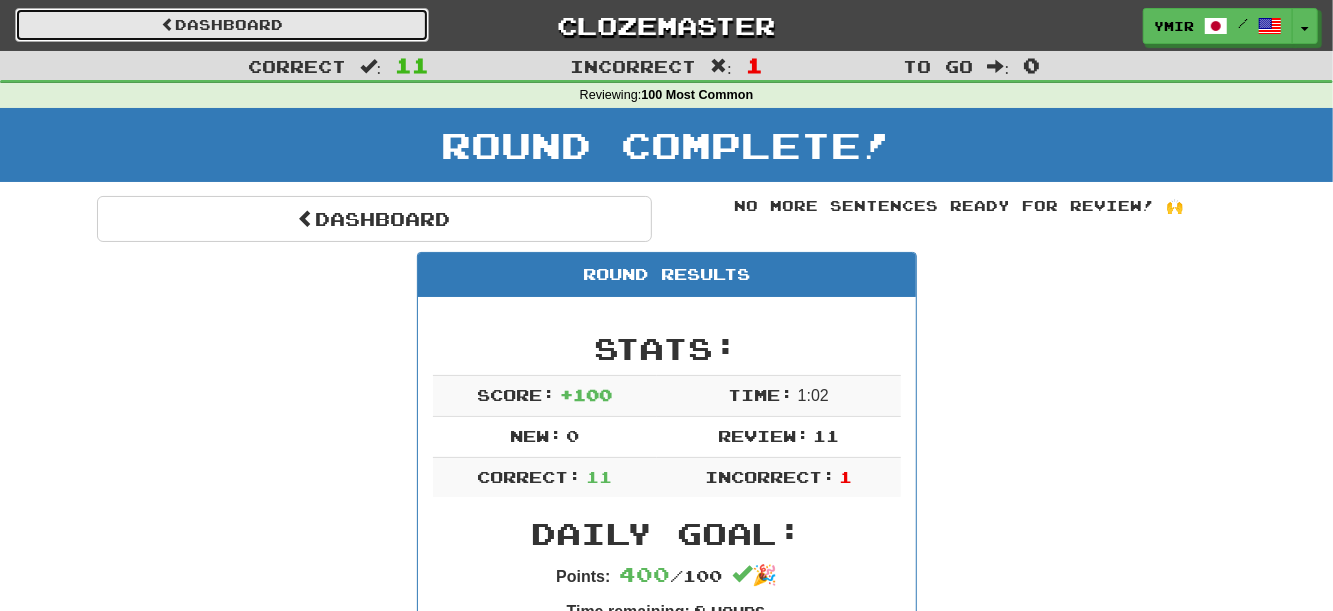 click on "Dashboard" at bounding box center (222, 25) 